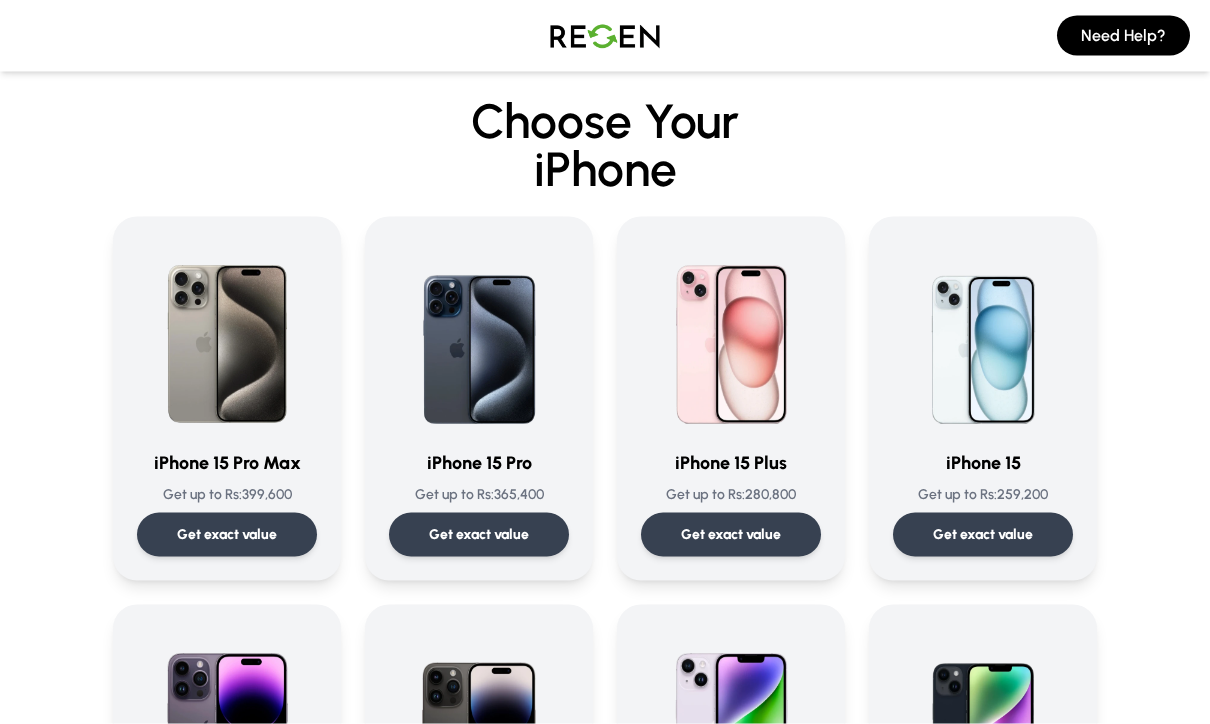 scroll, scrollTop: 23, scrollLeft: 0, axis: vertical 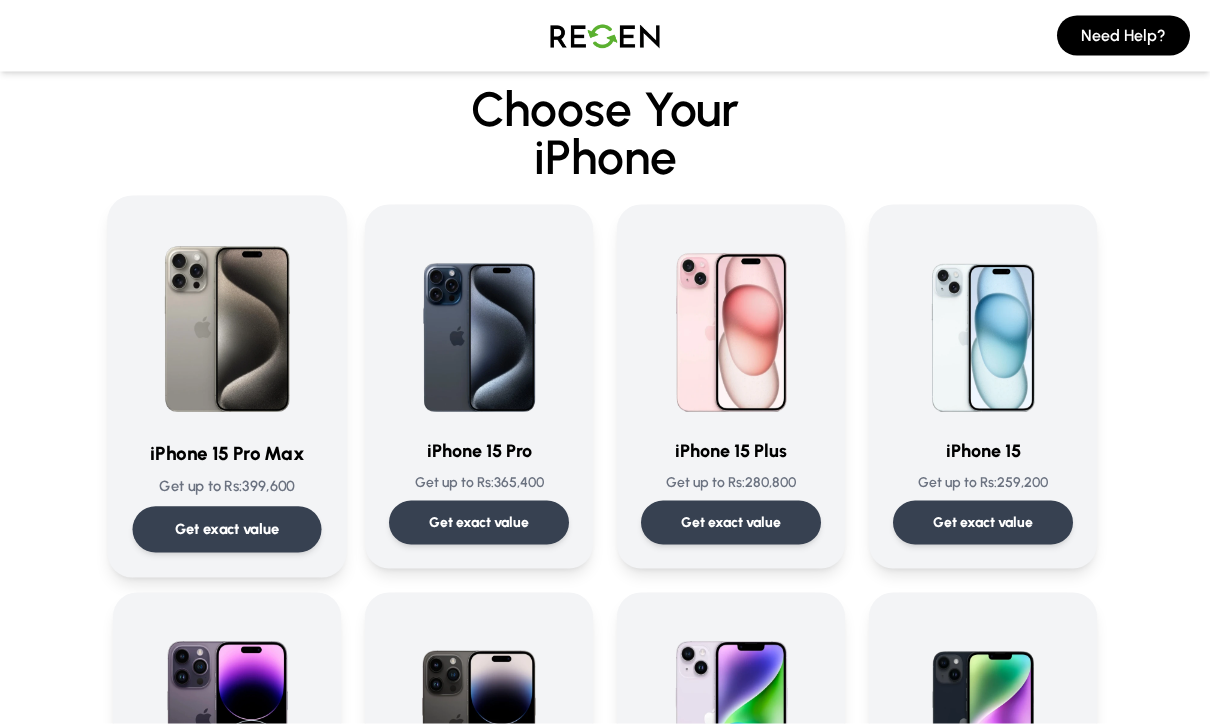 click on "iPhone 15 Pro Max" at bounding box center [227, 454] 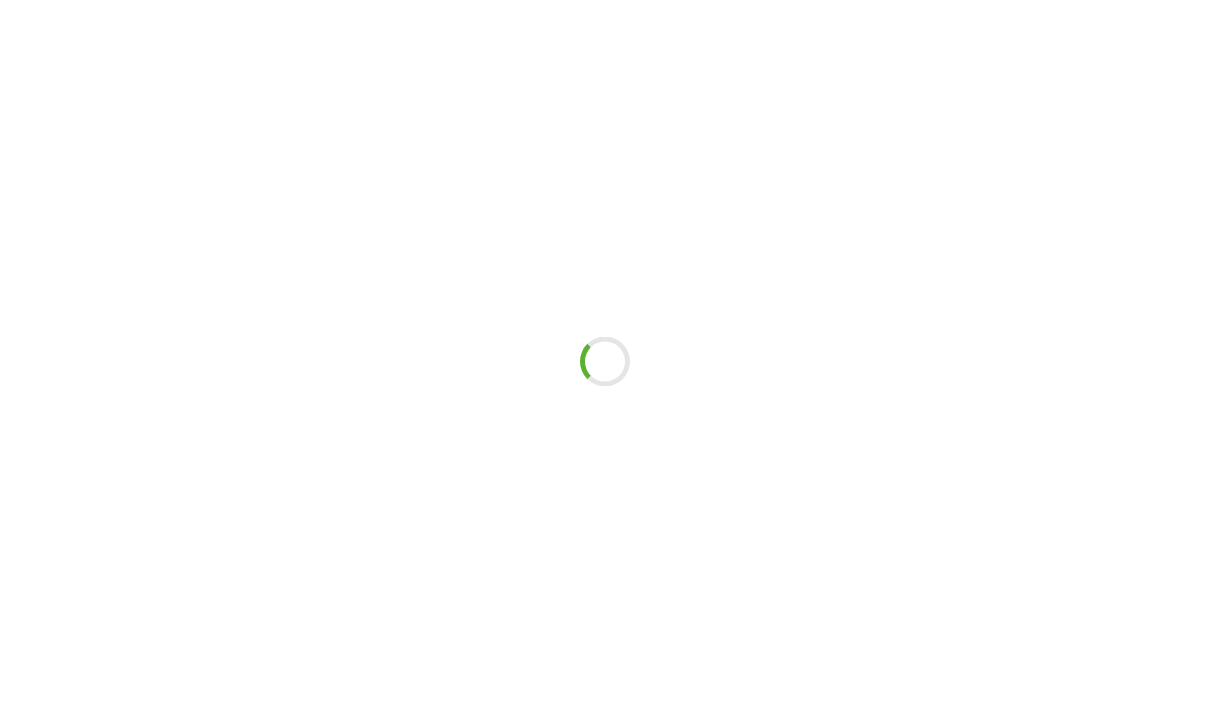 scroll, scrollTop: 1, scrollLeft: 0, axis: vertical 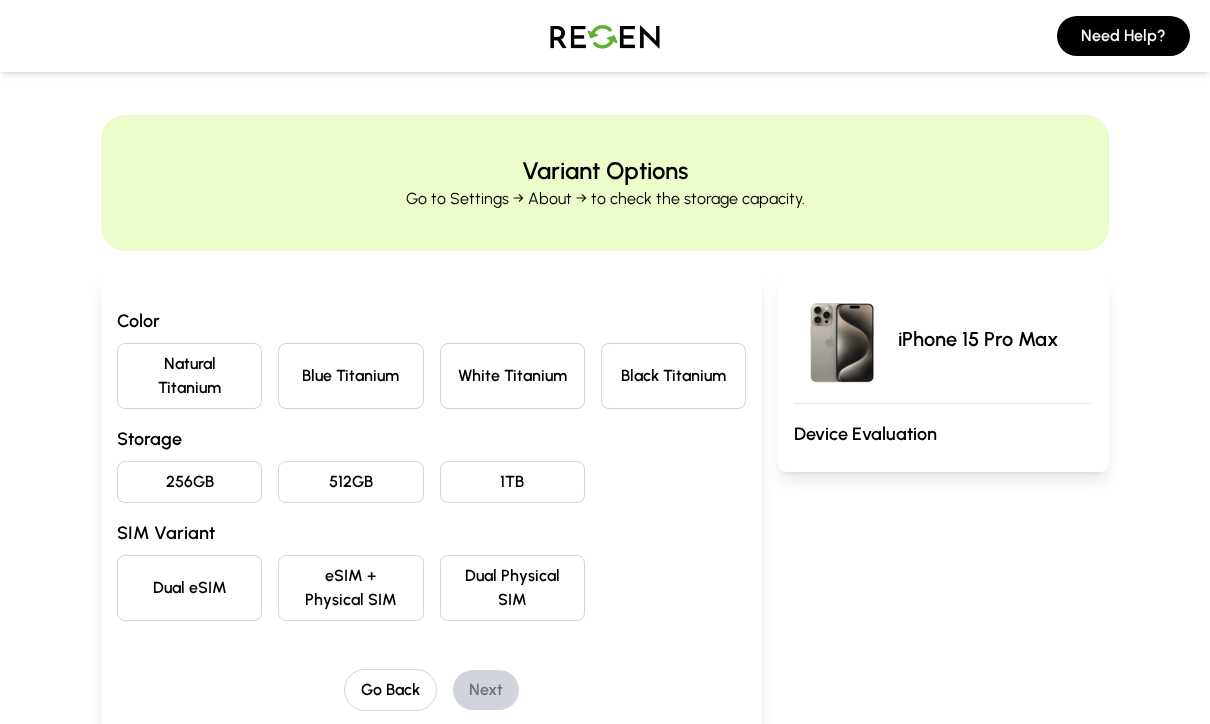 click on "Natural Titanium" at bounding box center [189, 376] 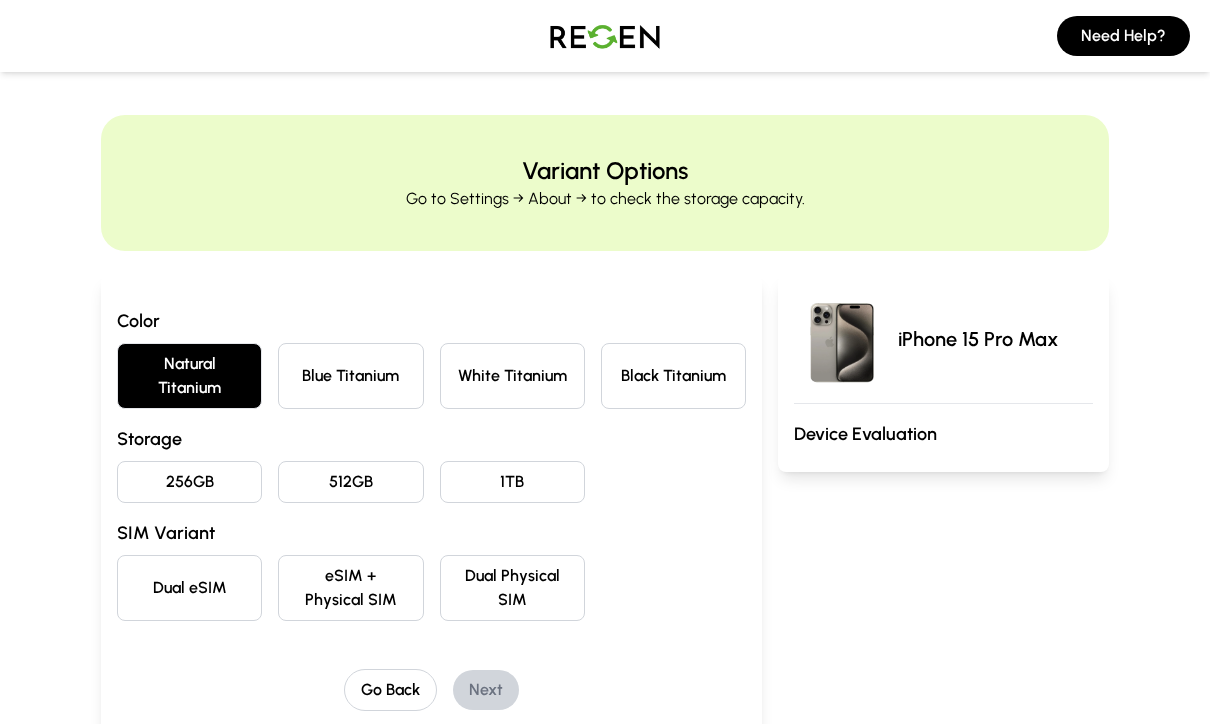 click on "256GB" at bounding box center [189, 482] 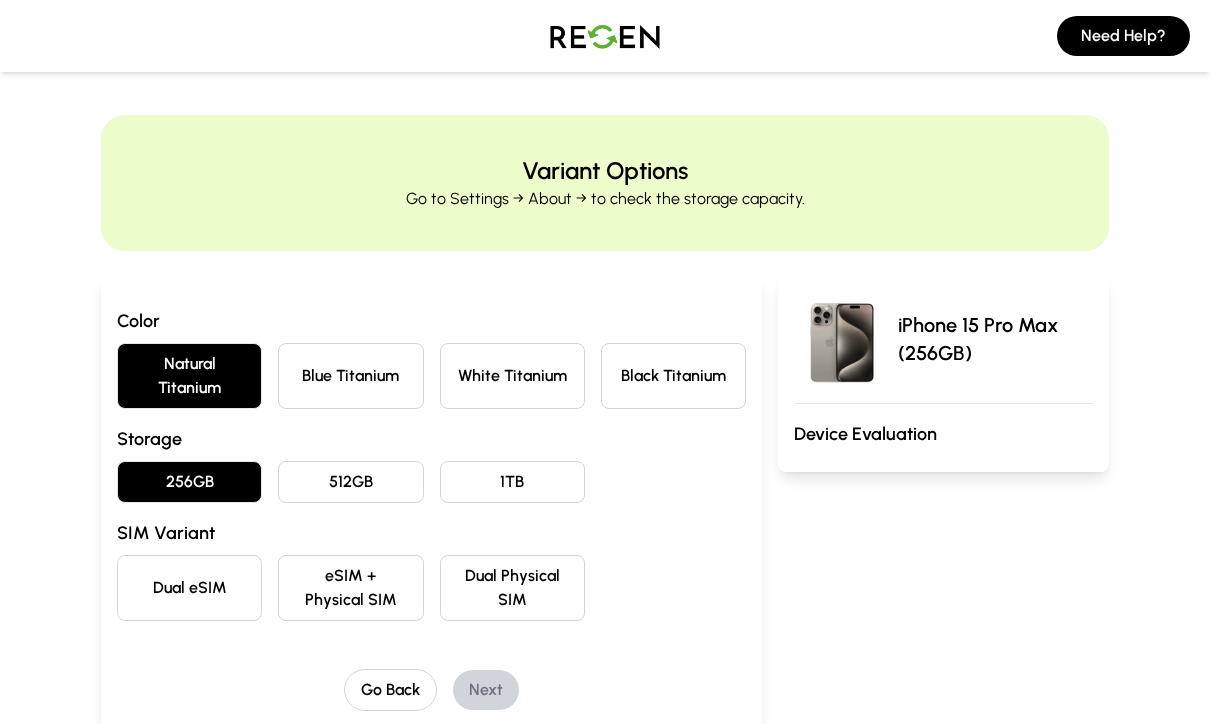 click on "Dual eSIM" at bounding box center [189, 588] 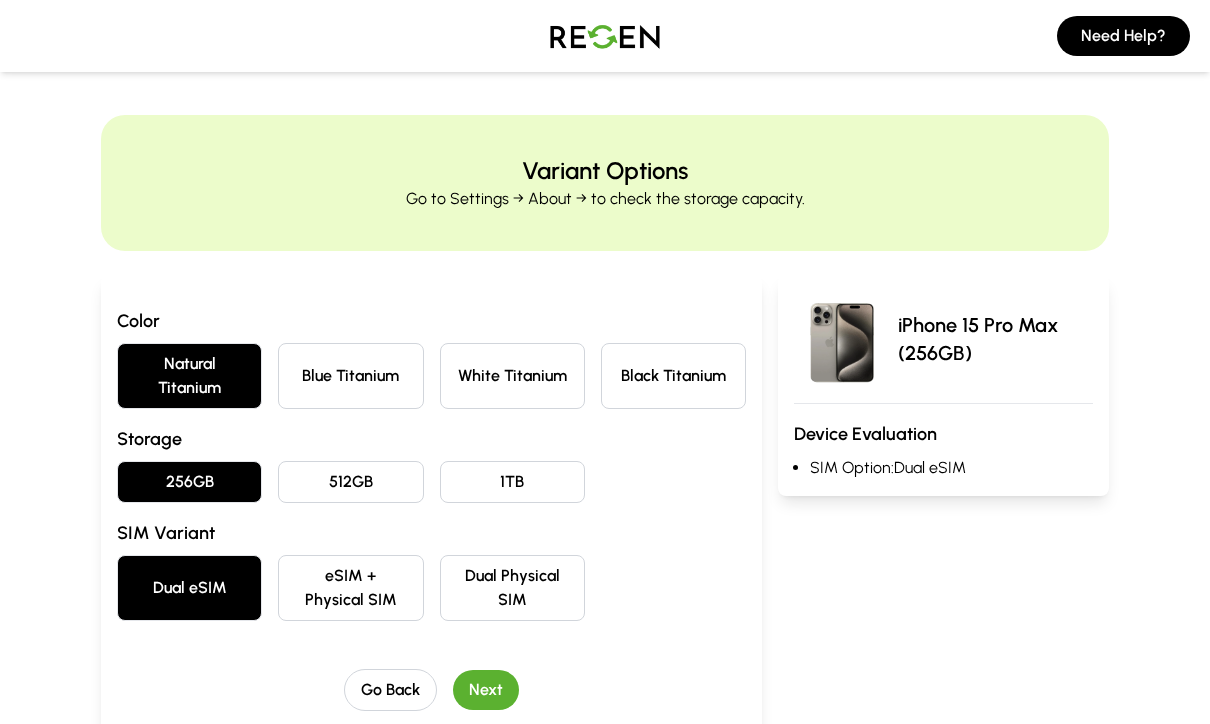 click on "Next" at bounding box center (486, 690) 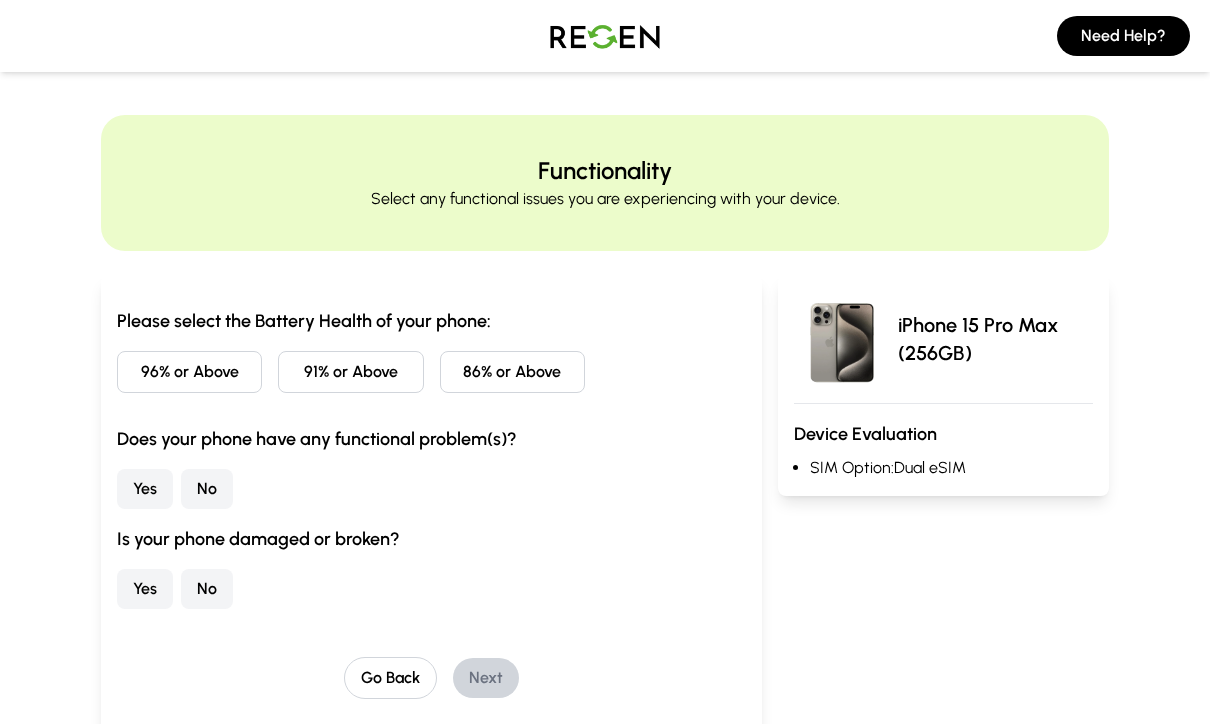 click on "91% or Above" at bounding box center [350, 372] 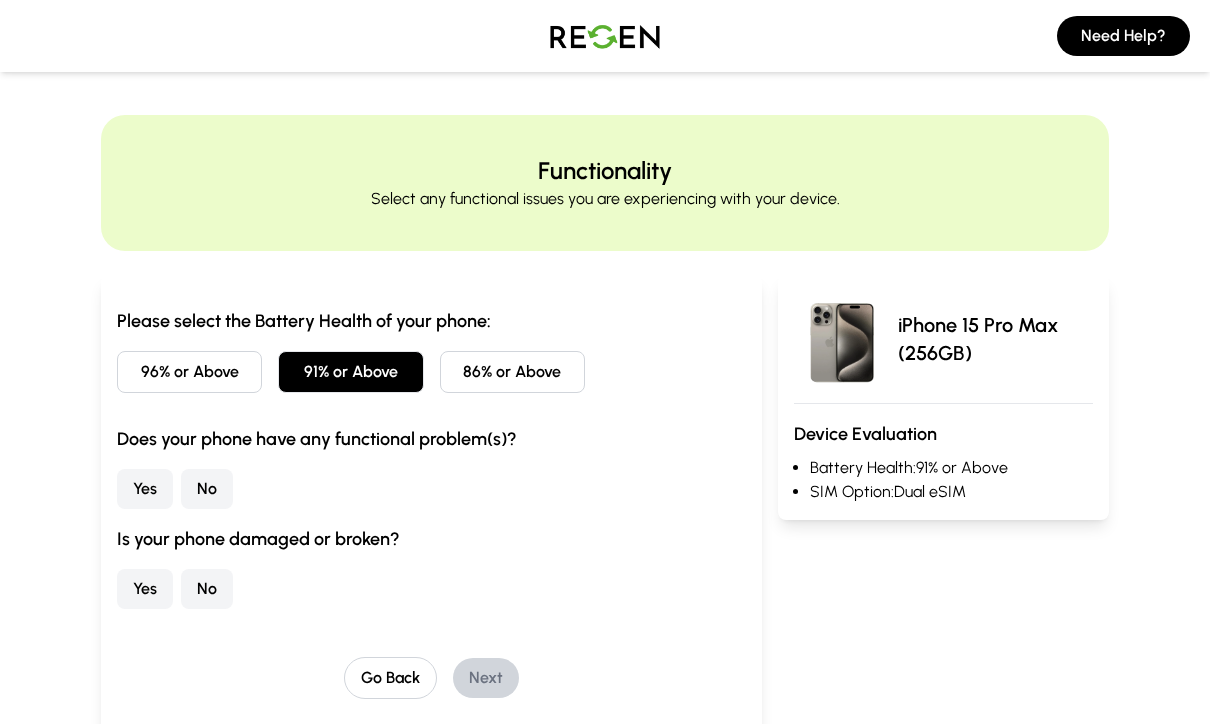 click on "No" at bounding box center [207, 489] 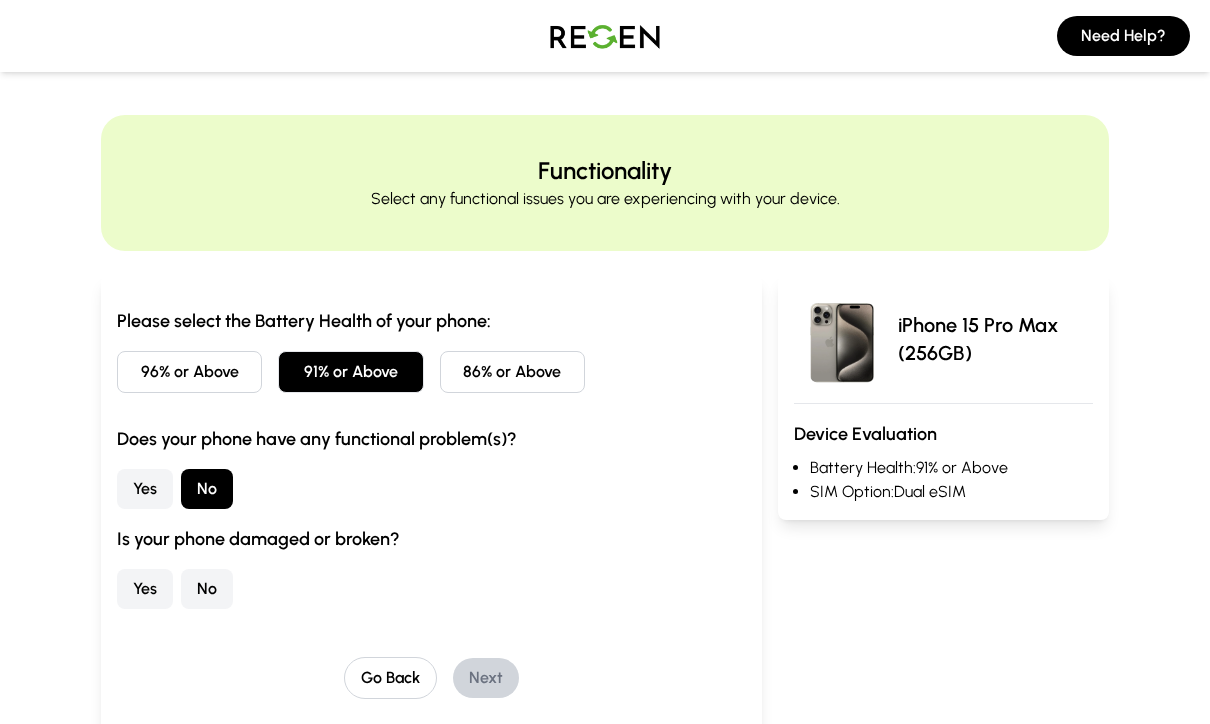 click on "No" at bounding box center (207, 589) 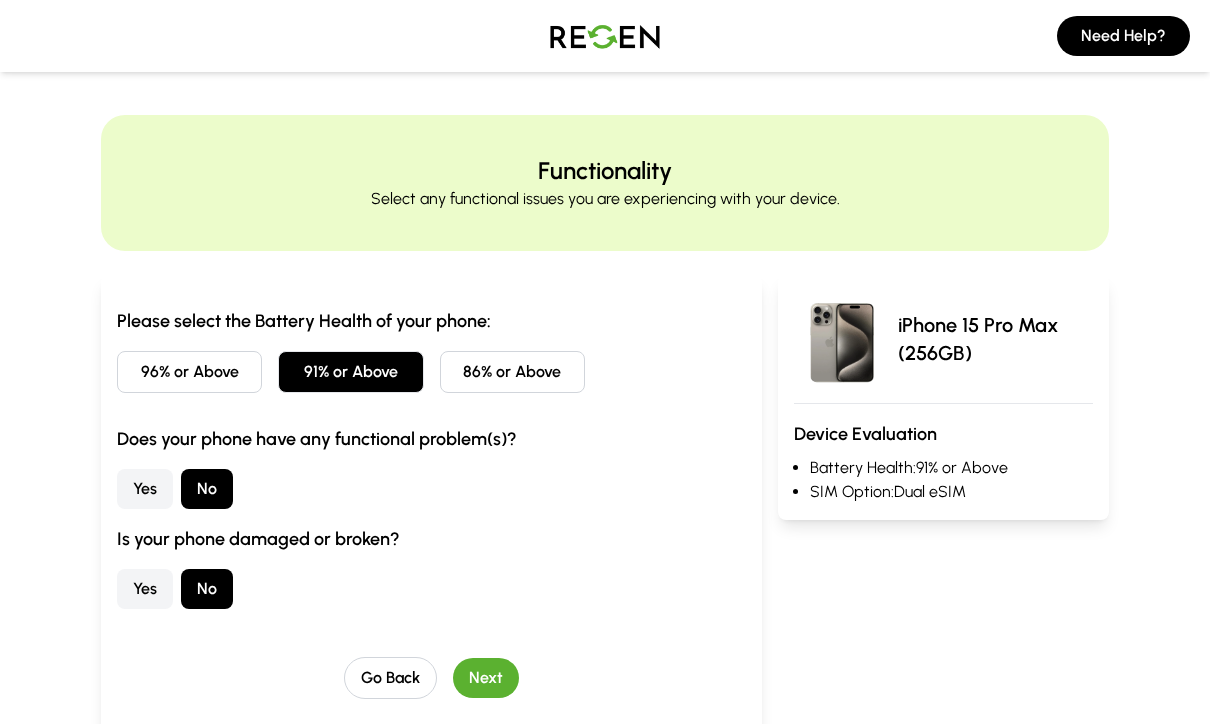click on "Next" at bounding box center (486, 678) 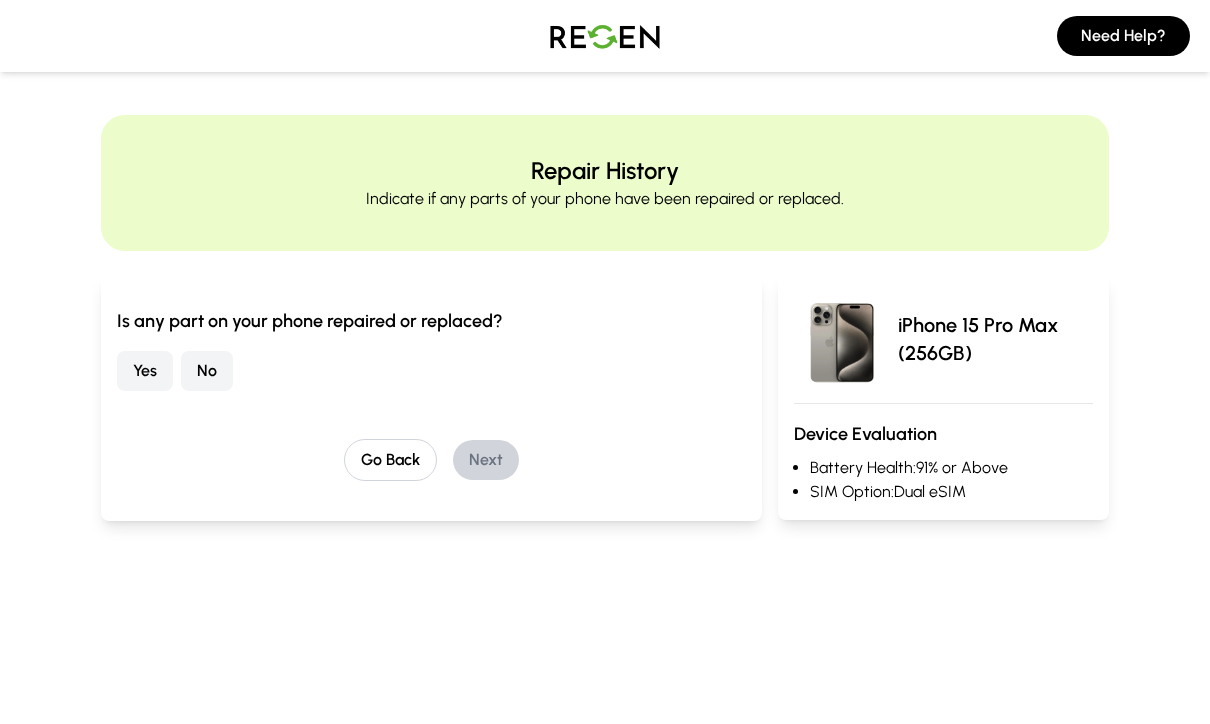 click on "No" at bounding box center (207, 371) 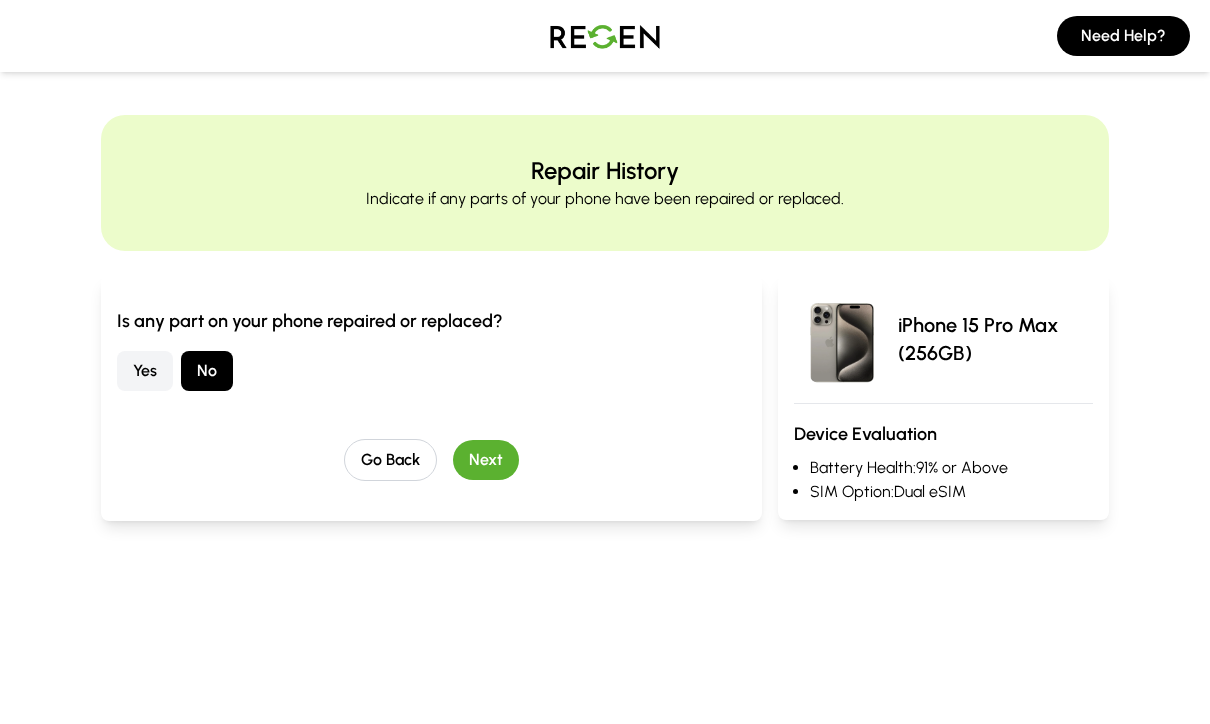 click on "Next" at bounding box center [486, 460] 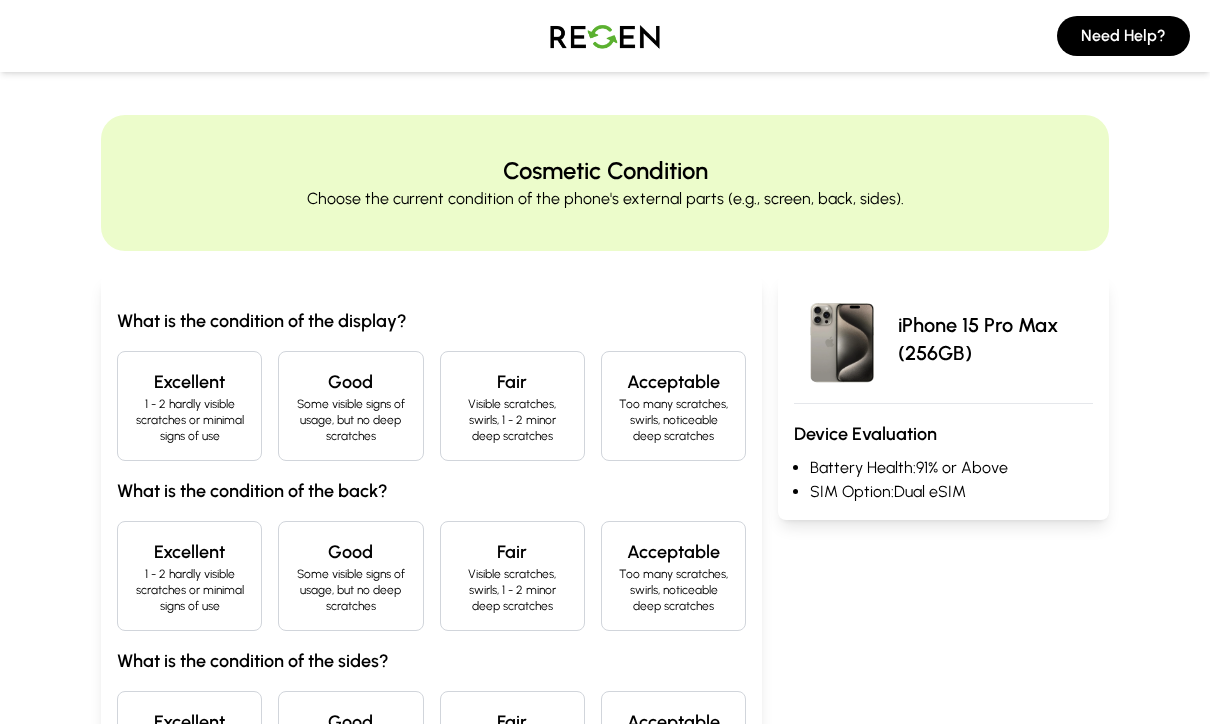 click on "1 - 2 hardly visible scratches or minimal signs of use" at bounding box center (189, 420) 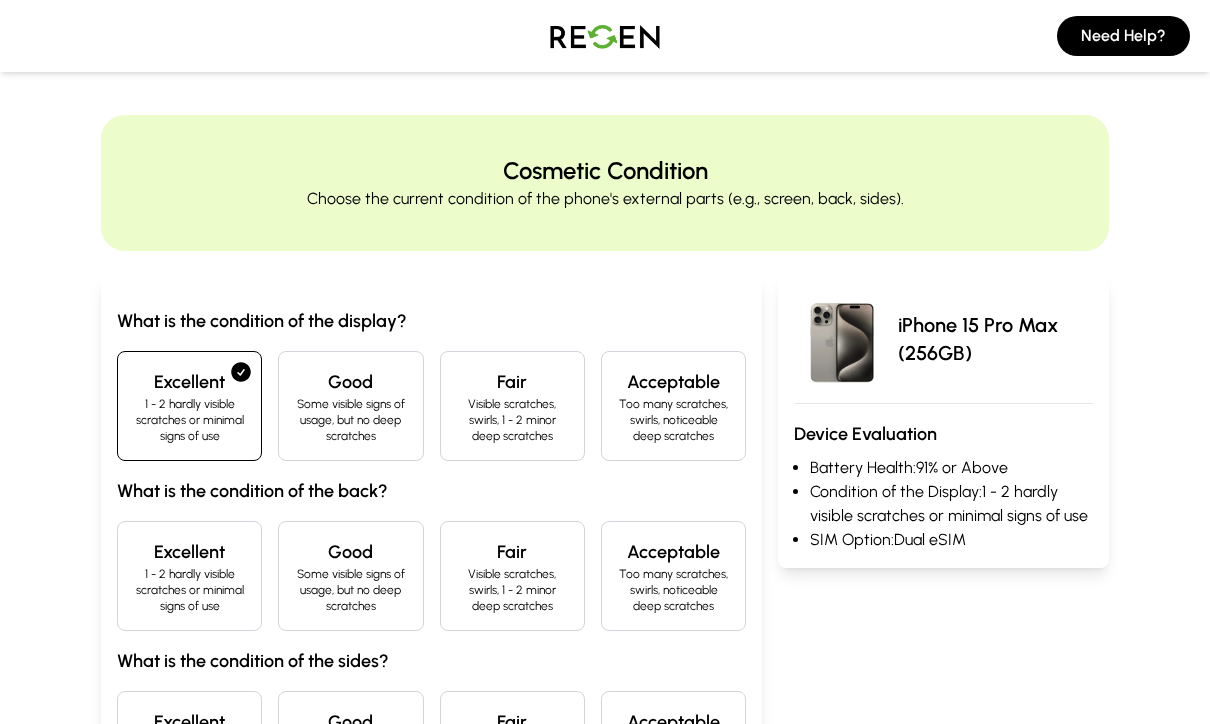 click on "1 - 2 hardly visible scratches or minimal signs of use" at bounding box center [189, 590] 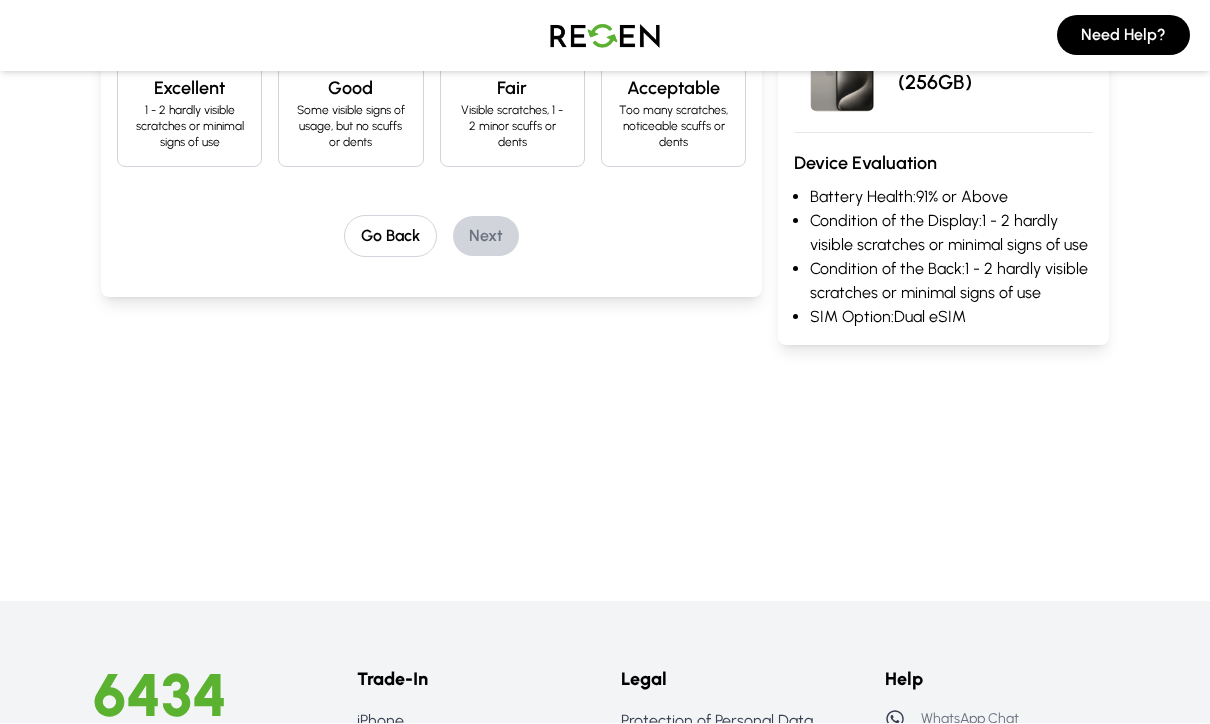 click on "1 - 2 hardly visible scratches or minimal signs of use" at bounding box center (189, 127) 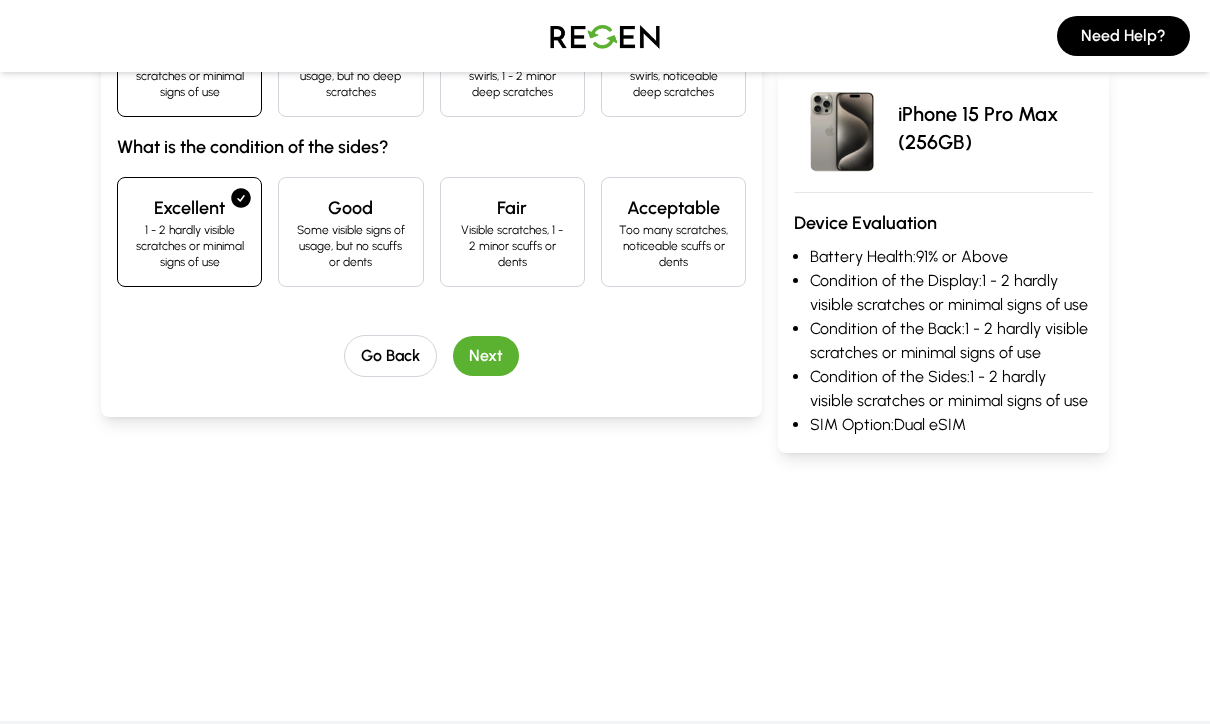 scroll, scrollTop: 454, scrollLeft: 0, axis: vertical 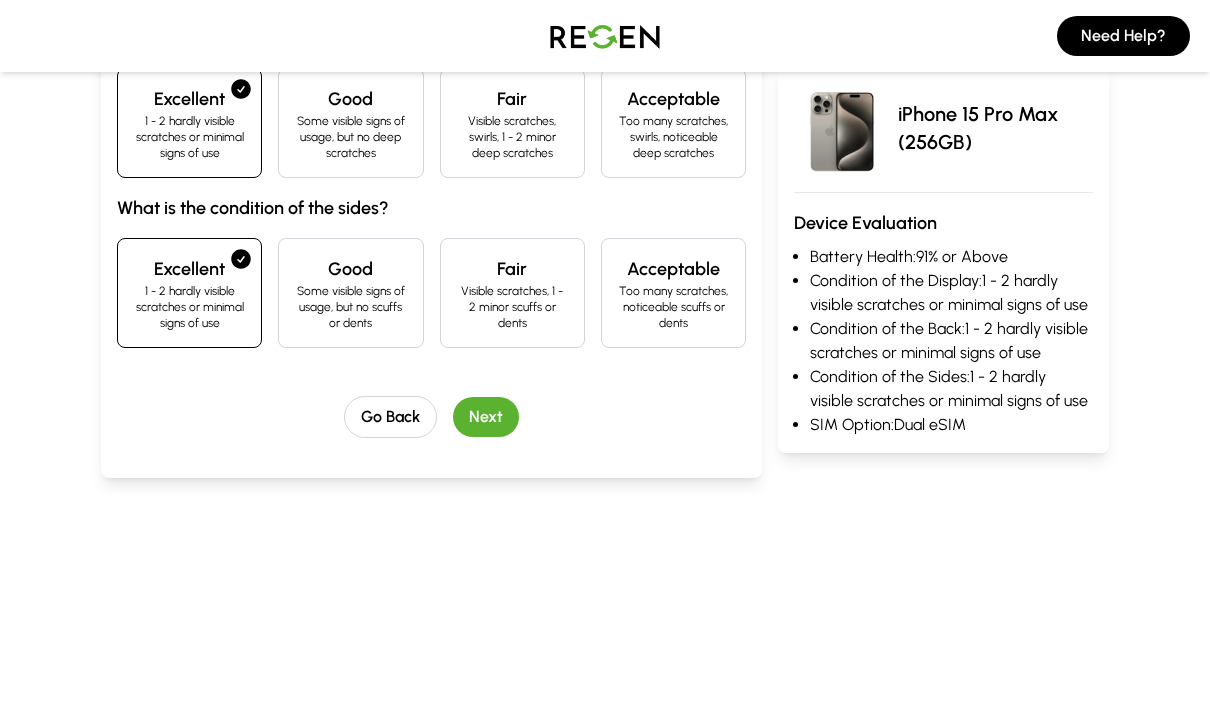 click on "Next" at bounding box center (486, 417) 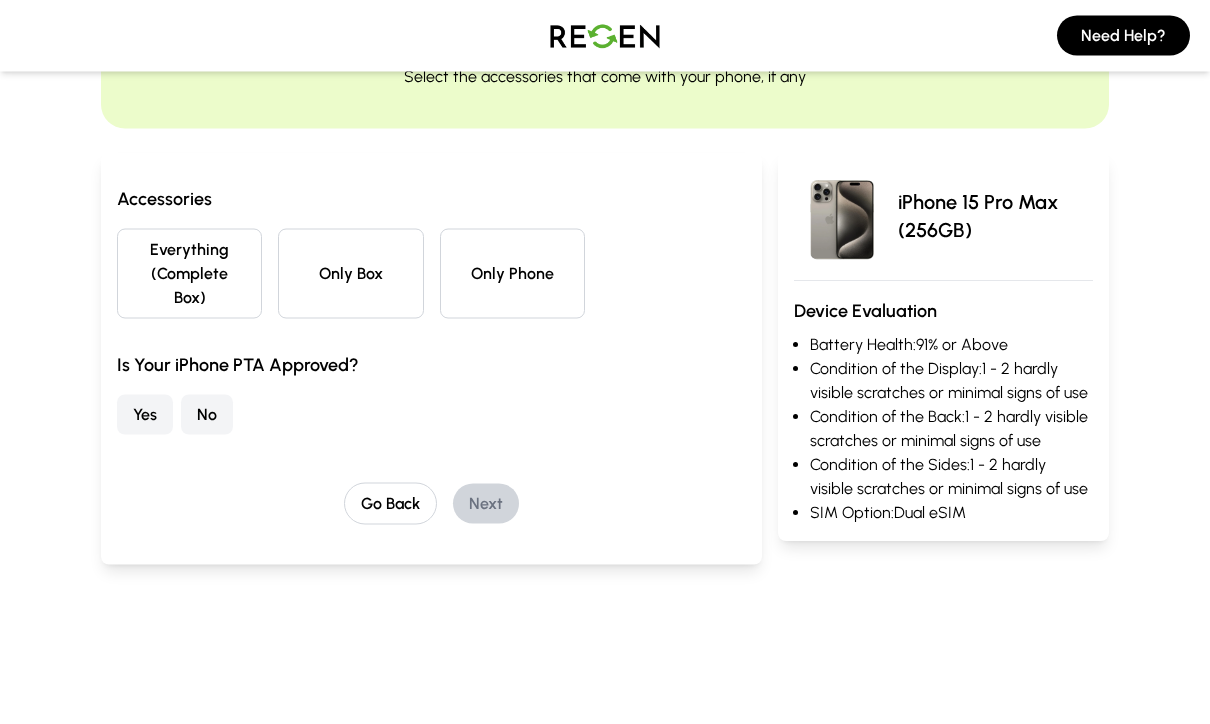 scroll, scrollTop: 1, scrollLeft: 0, axis: vertical 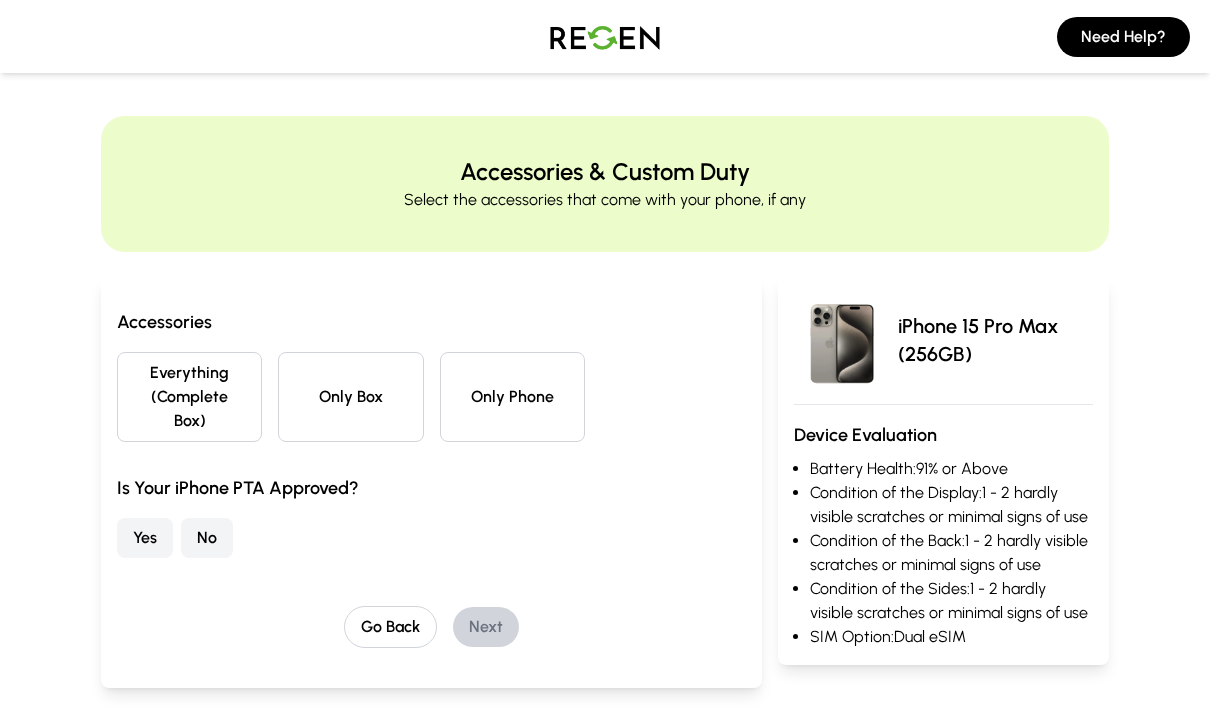 click on "Everything (Complete Box)" at bounding box center [189, 396] 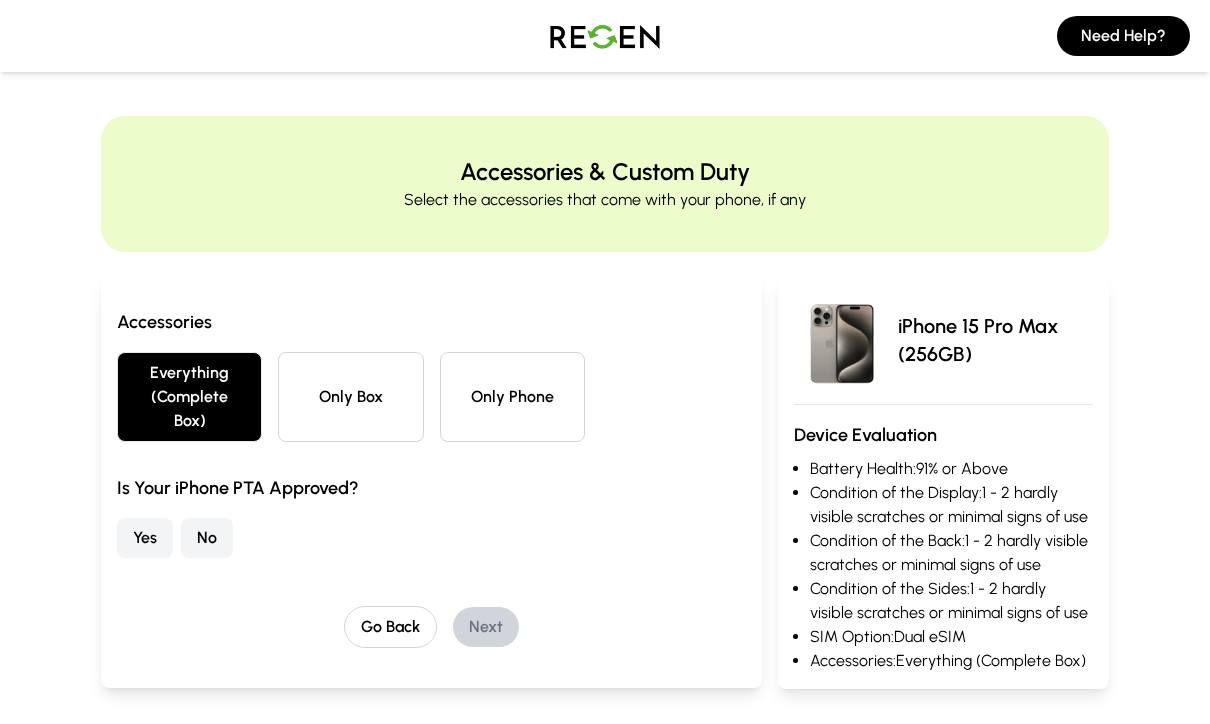 click on "Yes" at bounding box center [145, 538] 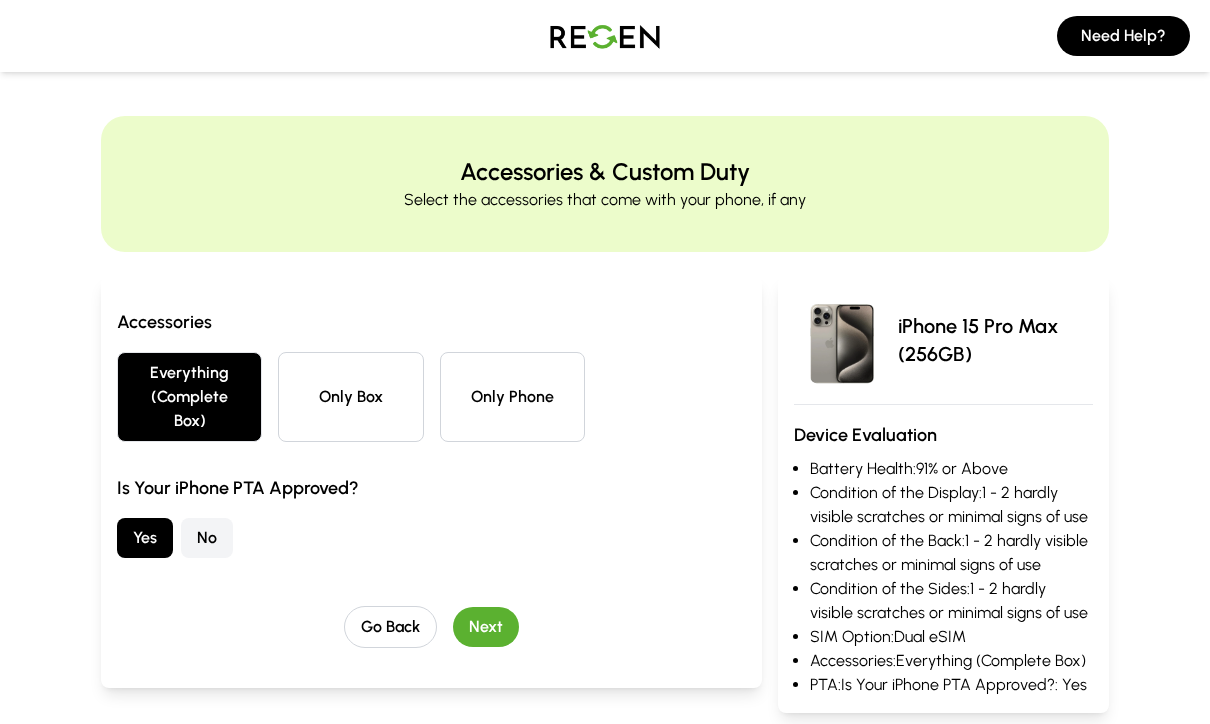 click on "Next" at bounding box center (486, 627) 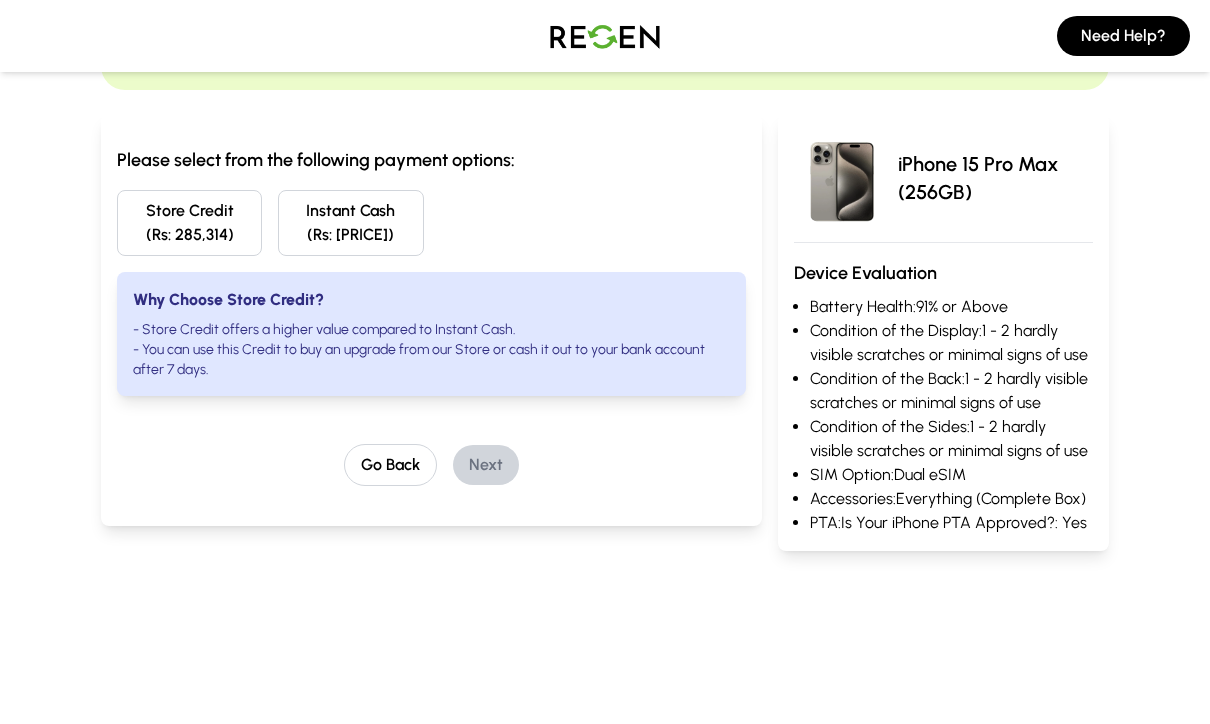 scroll, scrollTop: 0, scrollLeft: 0, axis: both 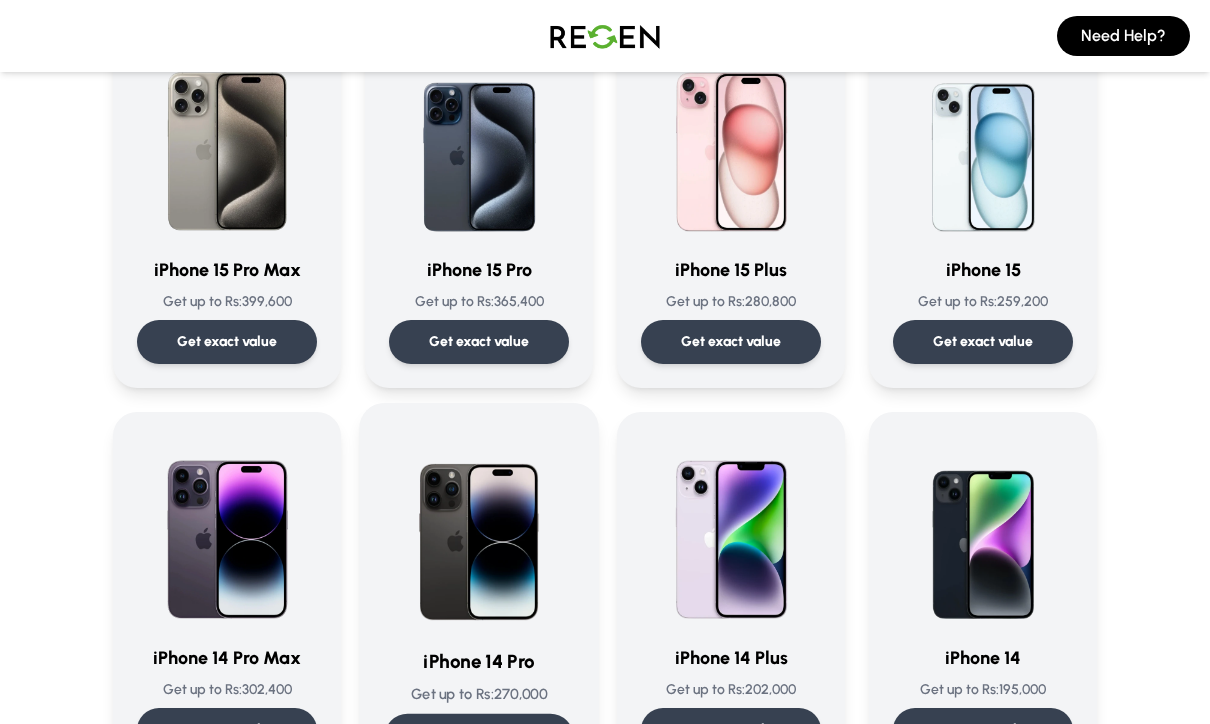 click on "iPhone 14 Pro" at bounding box center (479, 661) 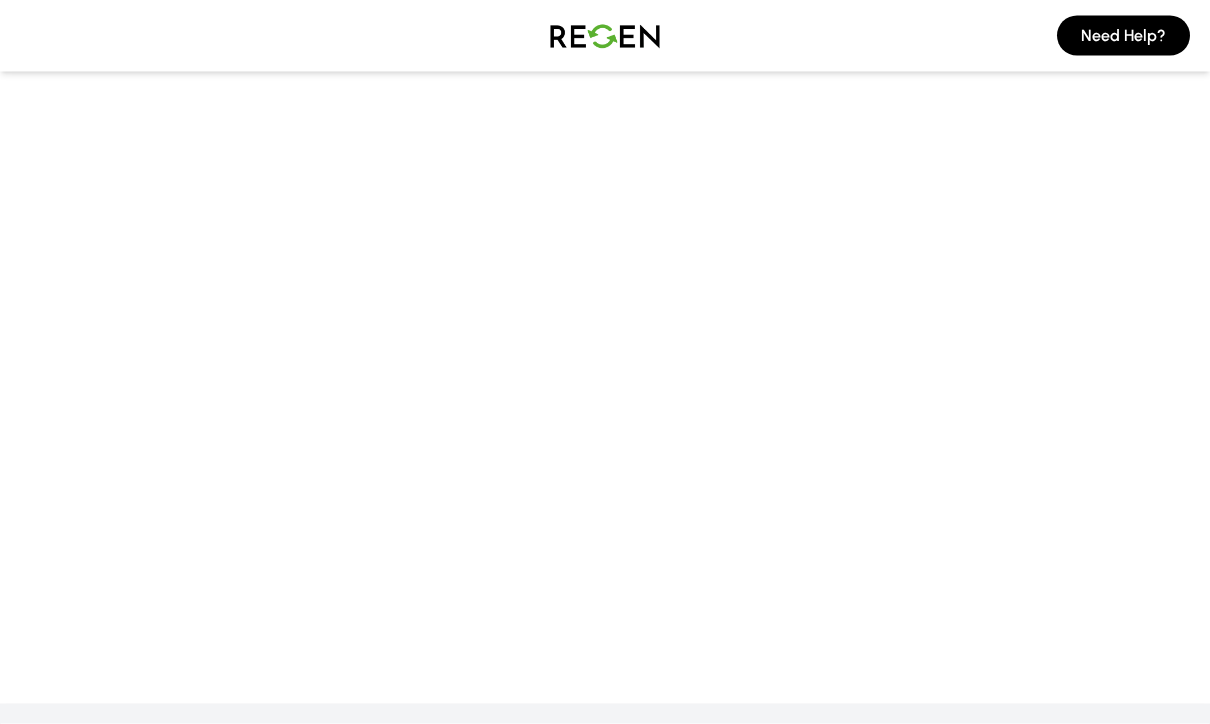 scroll, scrollTop: 1, scrollLeft: 0, axis: vertical 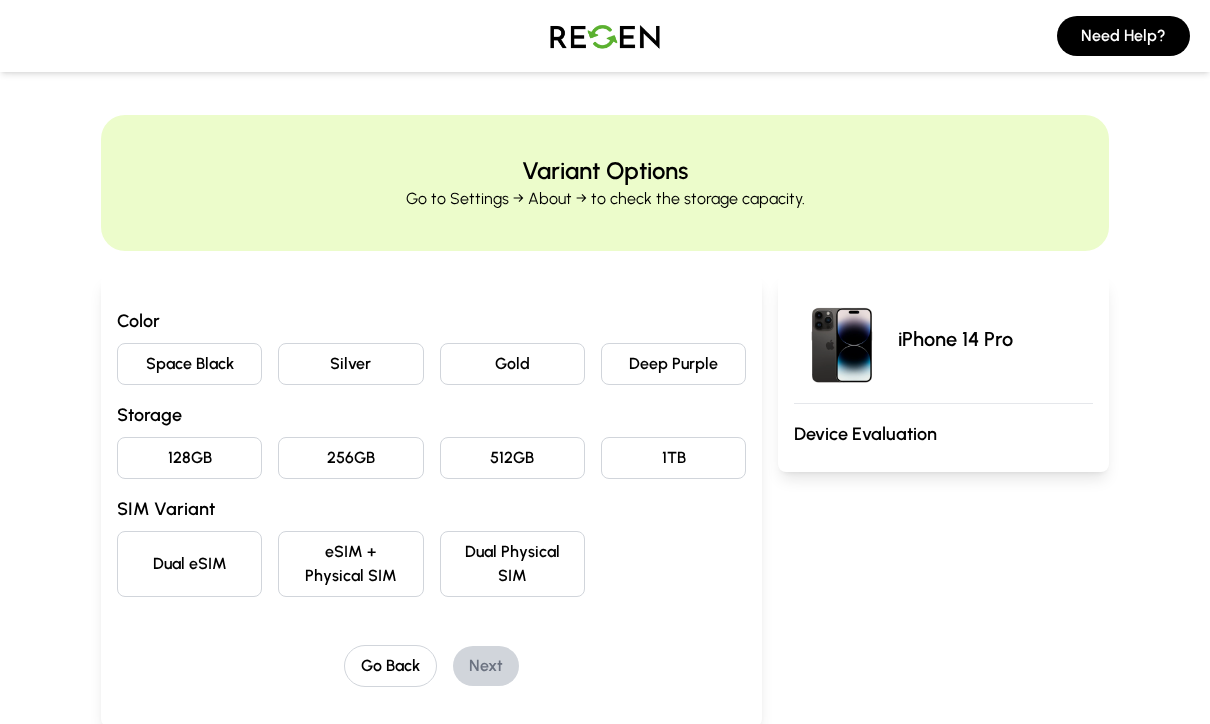 click on "Space Black" at bounding box center [189, 364] 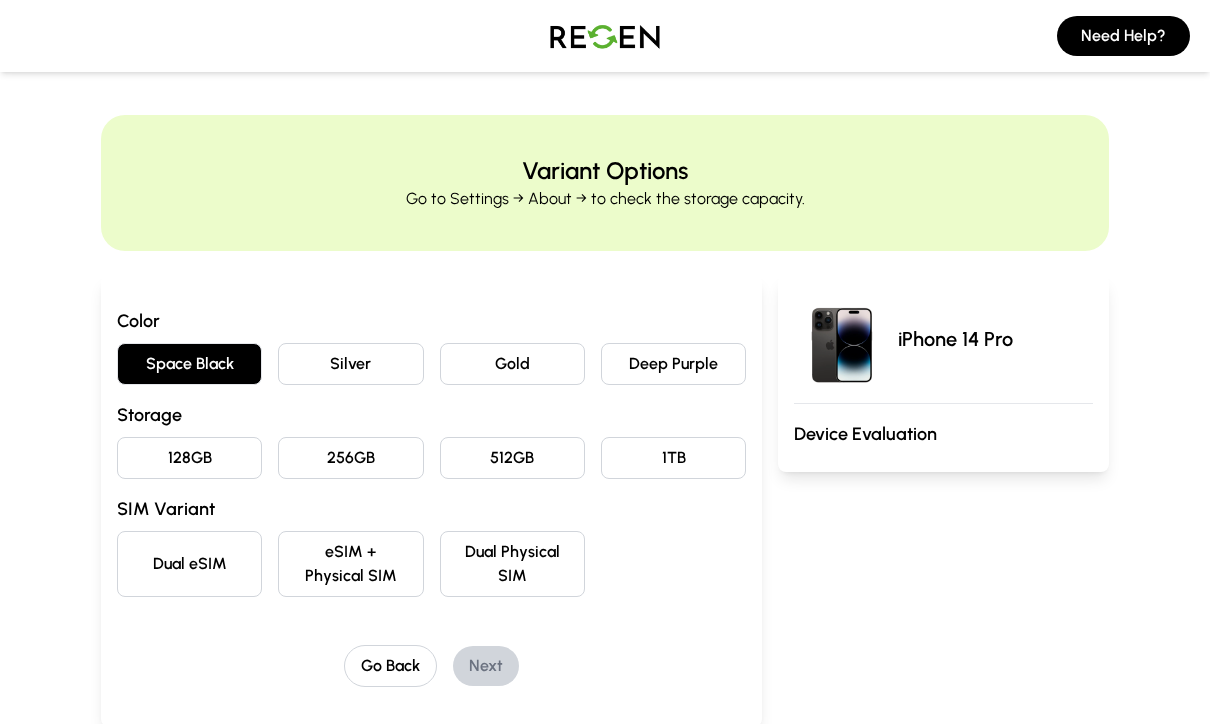 click on "128GB" at bounding box center (189, 458) 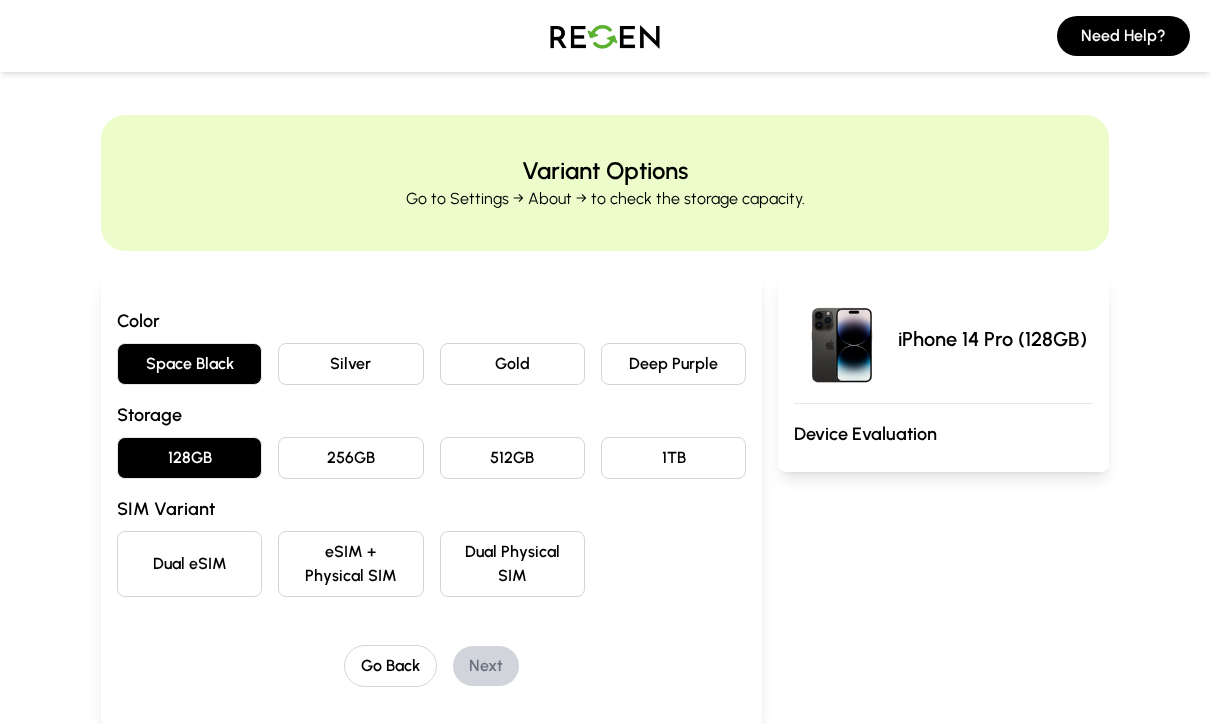 click on "eSIM + Physical SIM" at bounding box center (350, 564) 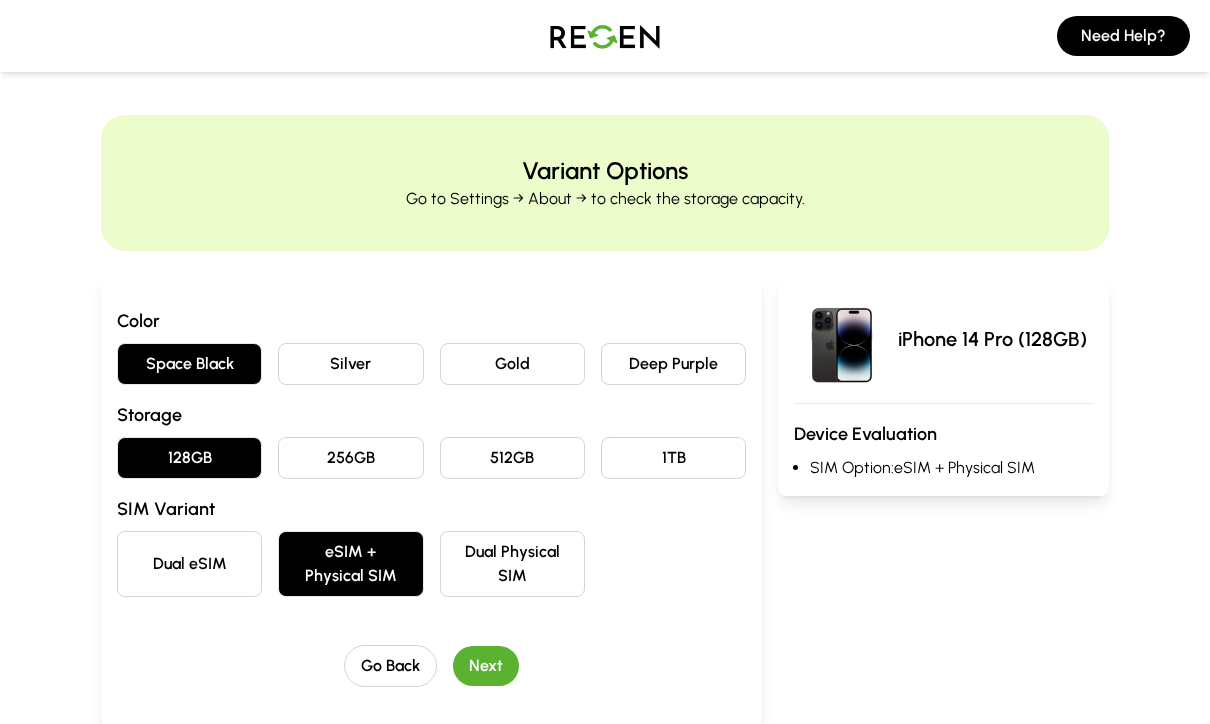click on "Next" at bounding box center [486, 666] 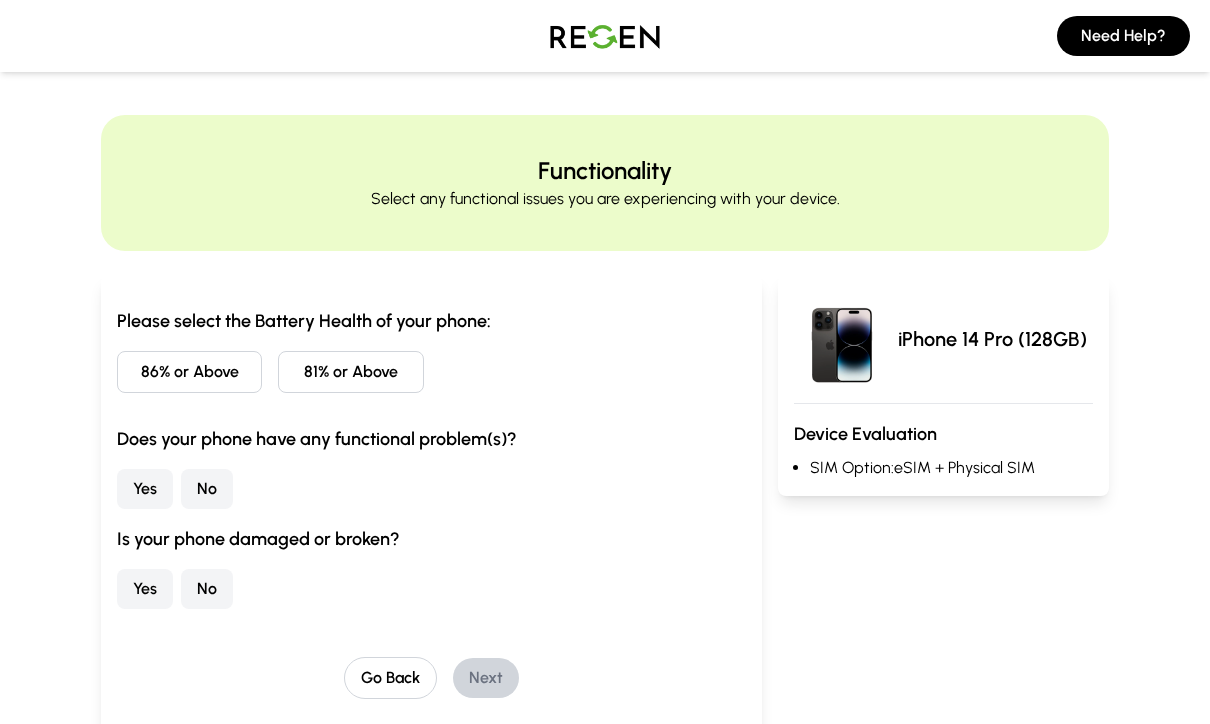click on "81% or Above" at bounding box center (350, 372) 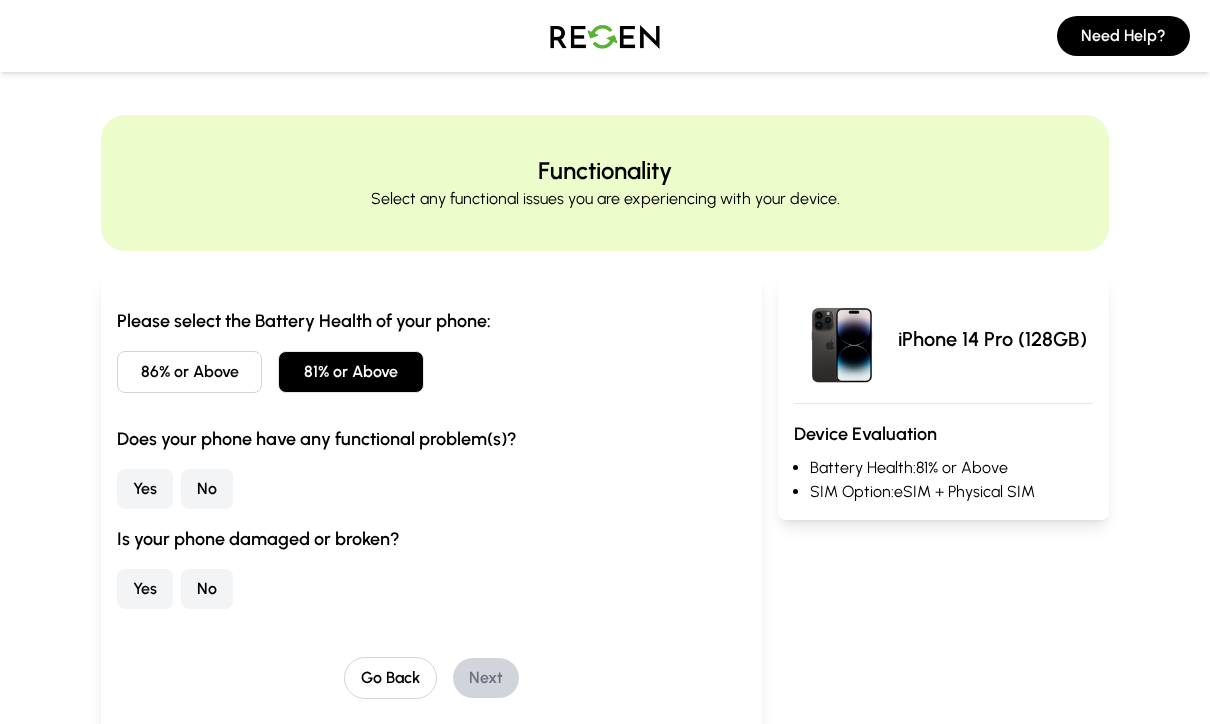 click on "No" at bounding box center (207, 489) 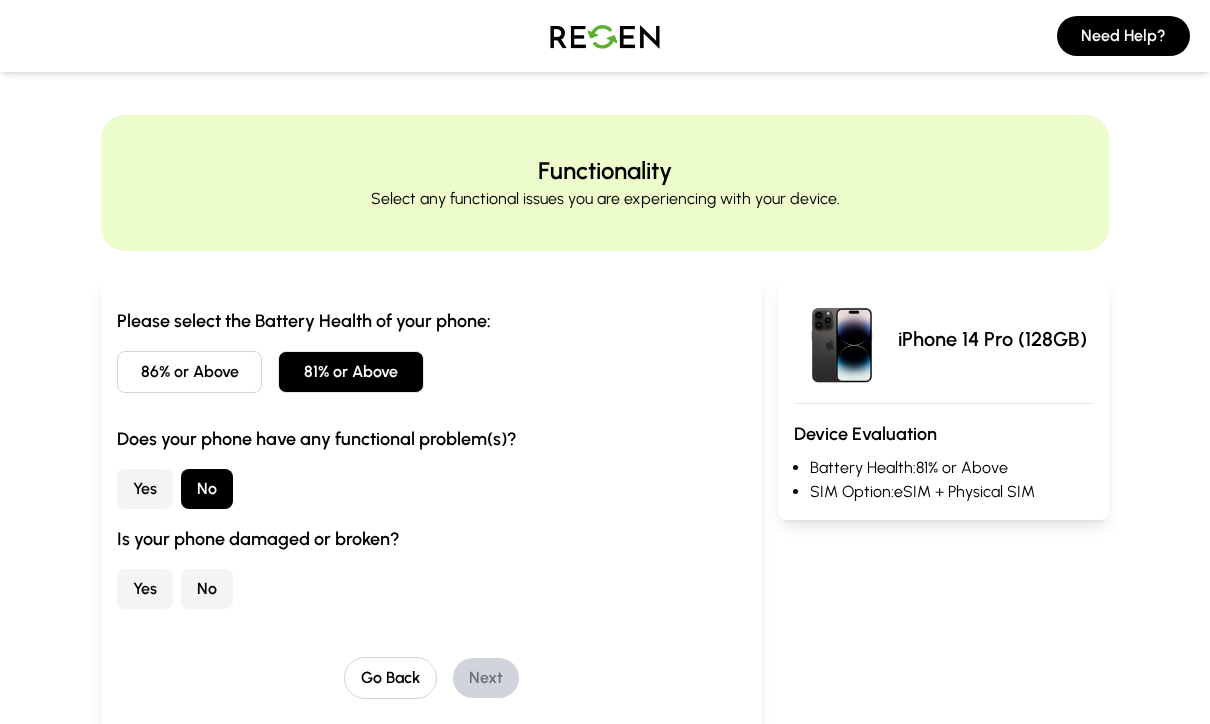click on "No" at bounding box center (207, 589) 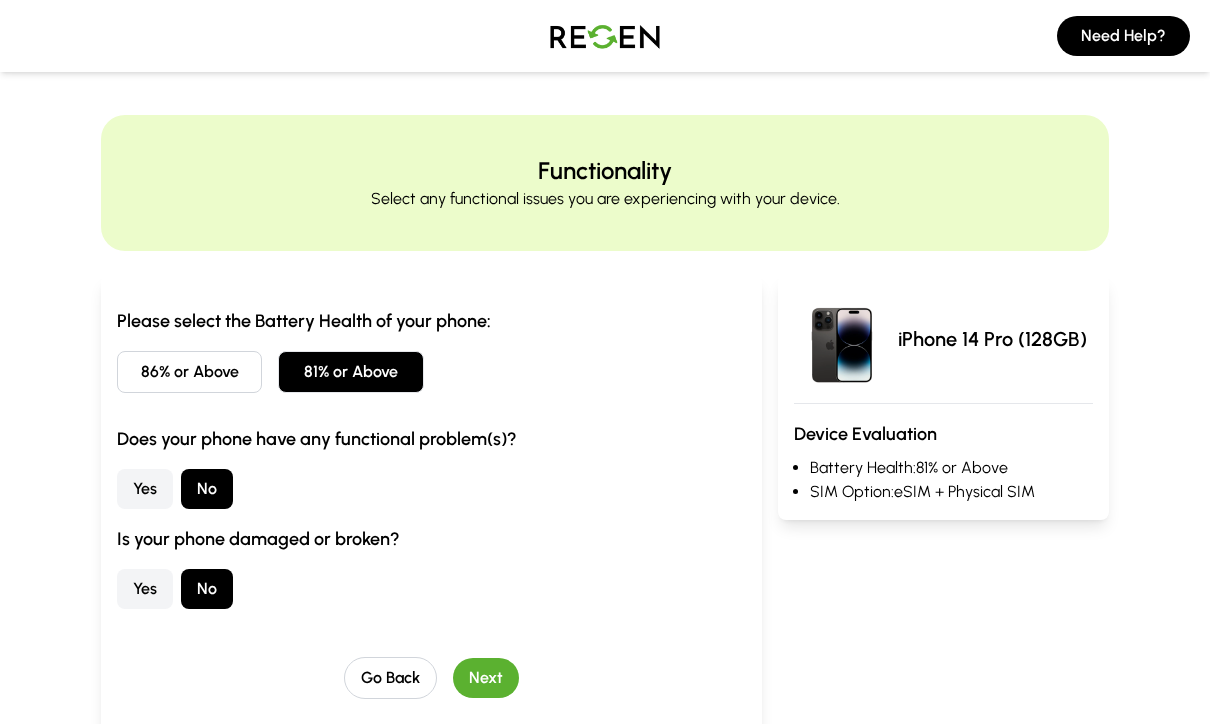 click on "81% or Above" at bounding box center [350, 372] 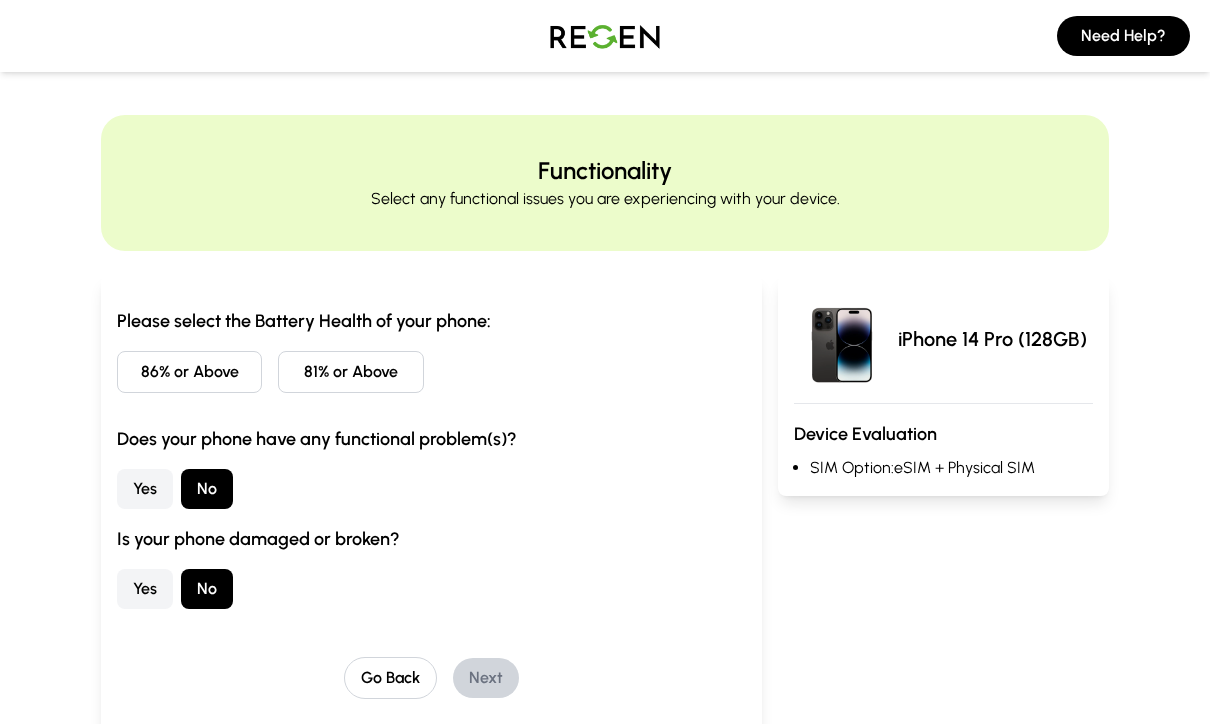 click on "81% or Above" at bounding box center [350, 372] 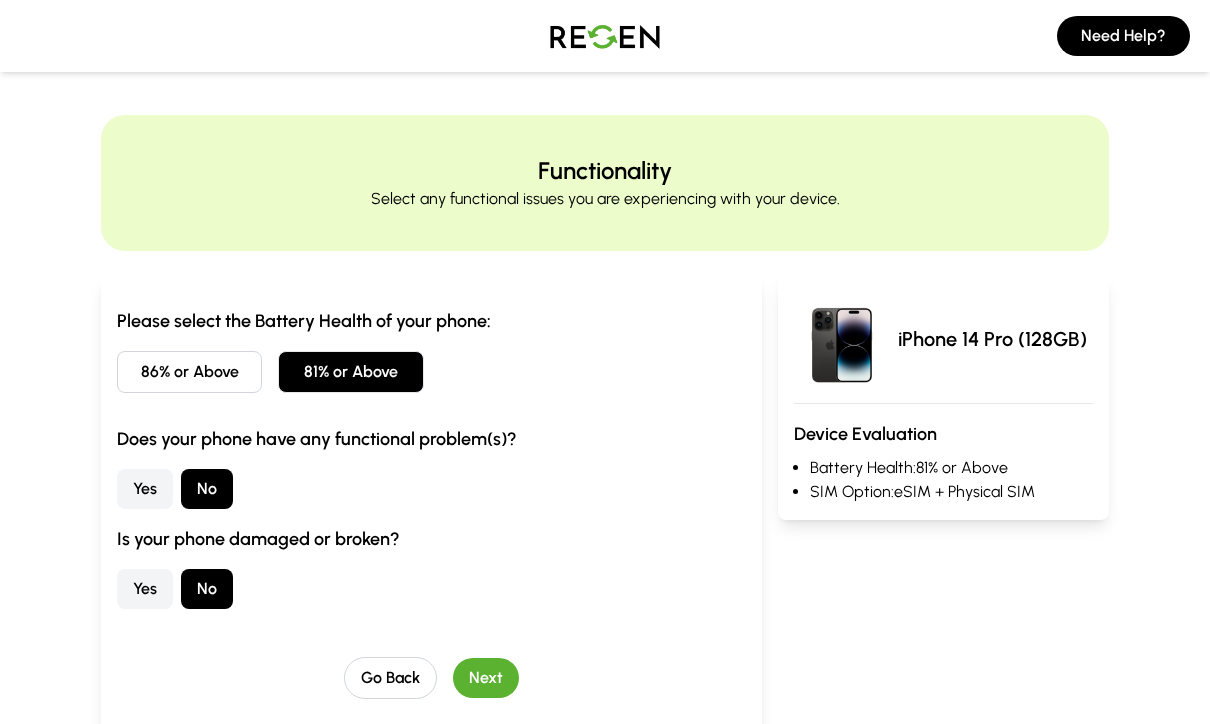 click on "Next" at bounding box center [486, 678] 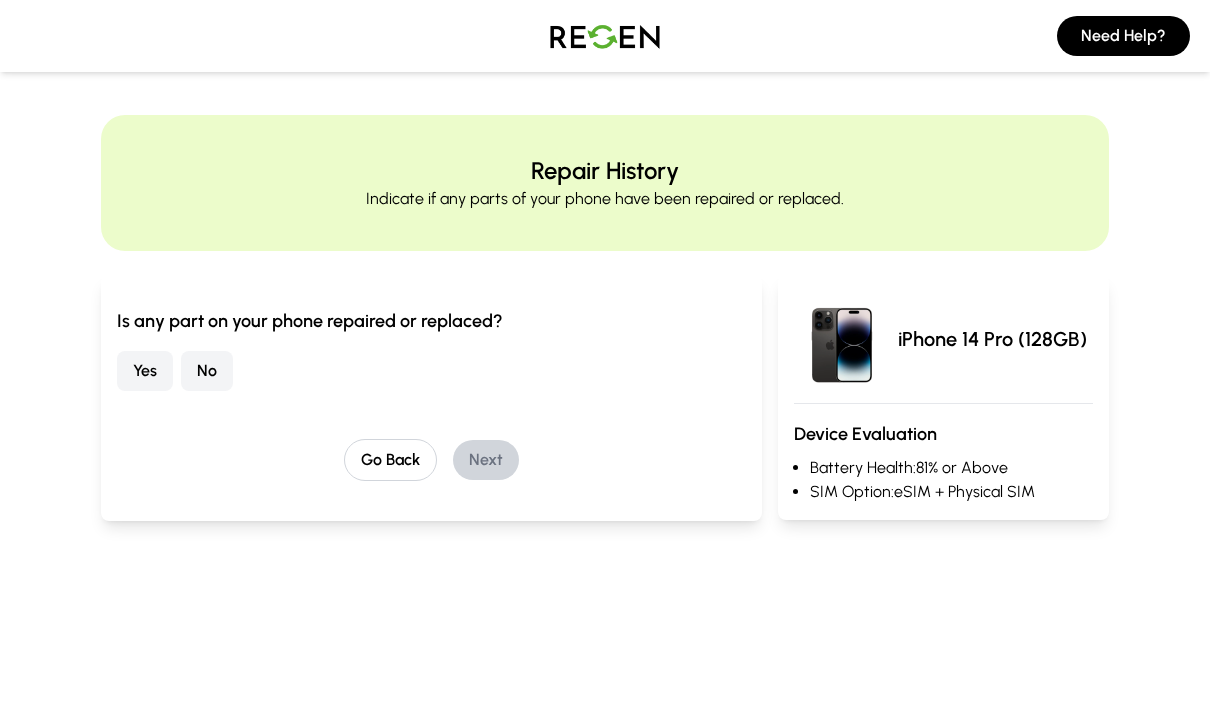 click on "No" at bounding box center [207, 371] 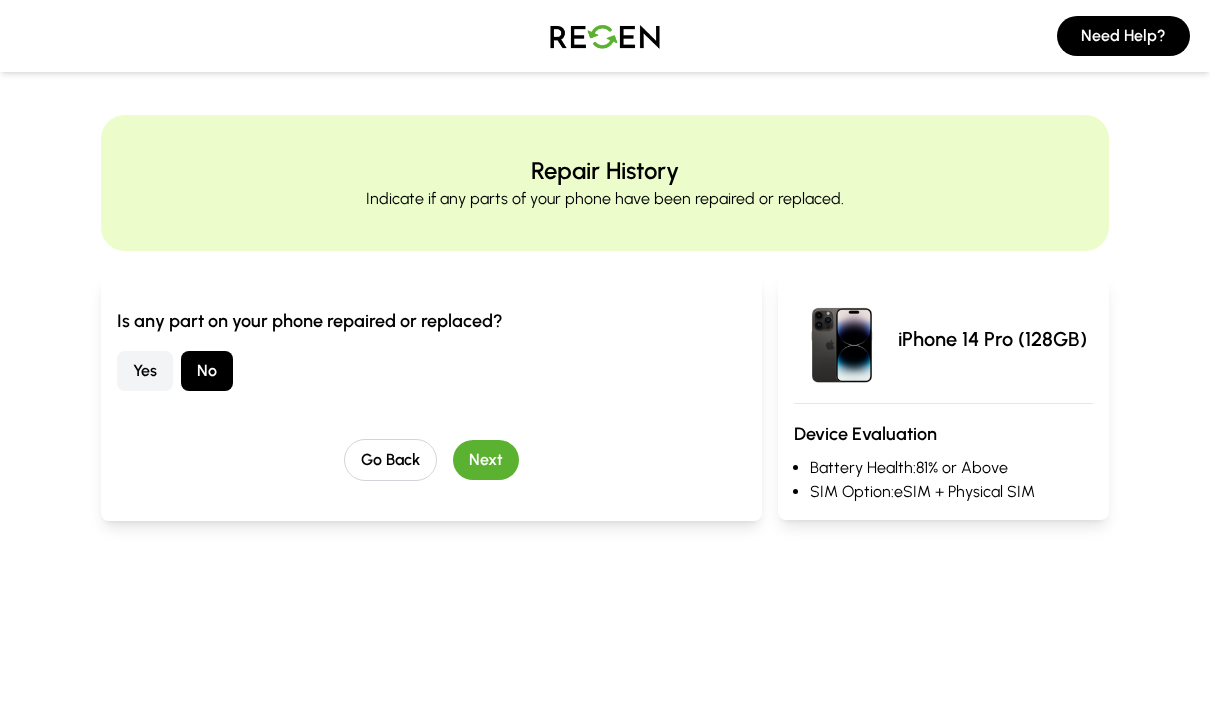 click on "Next" at bounding box center (486, 460) 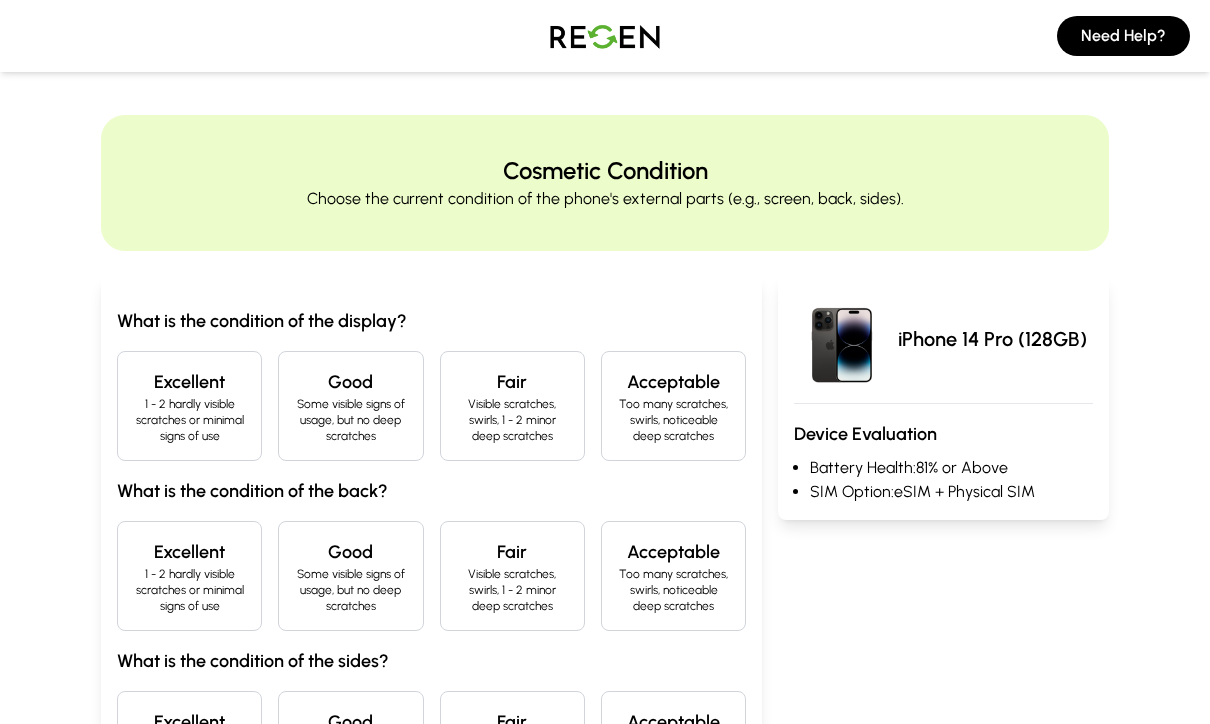 click on "1 - 2 hardly visible scratches or minimal signs of use" at bounding box center (189, 420) 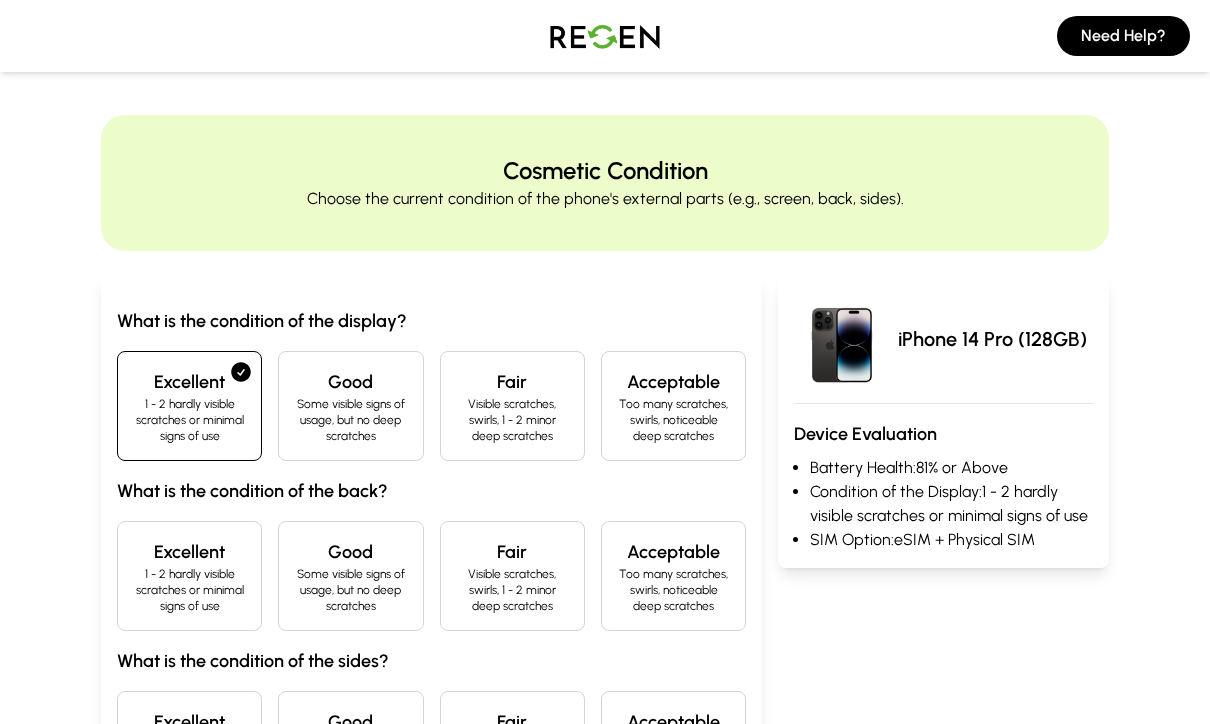 click on "1 - 2 hardly visible scratches or minimal signs of use" at bounding box center [189, 590] 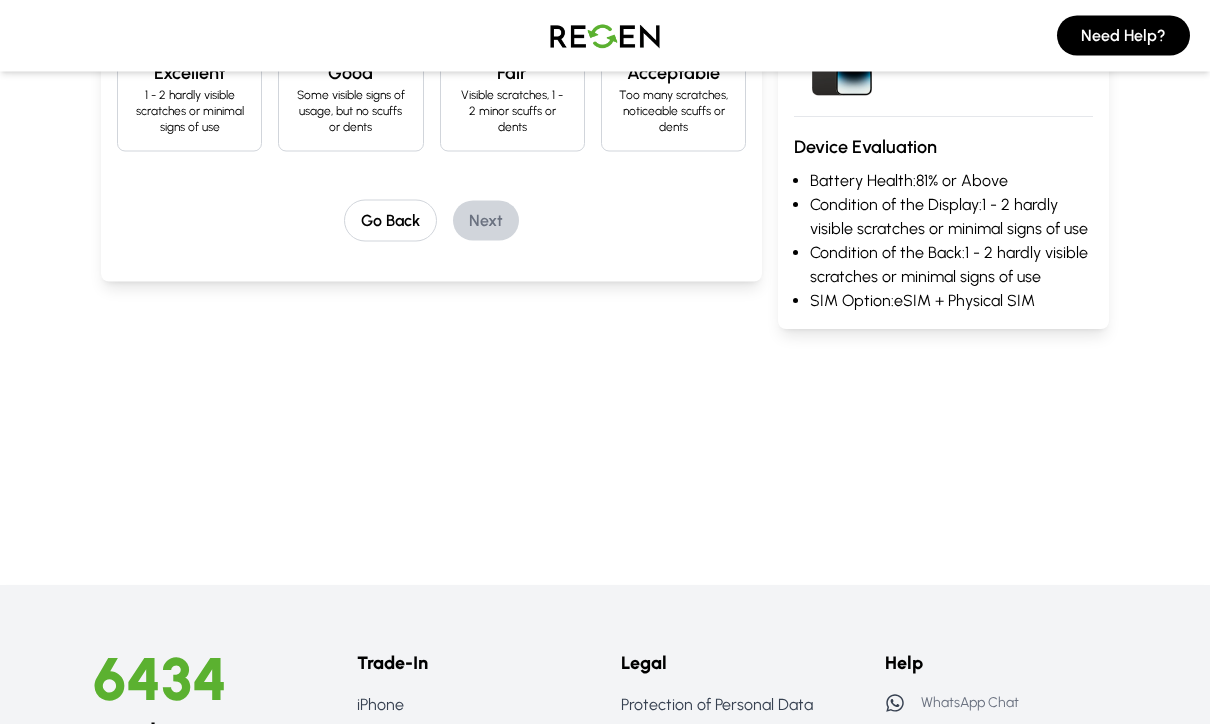 click on "1 - 2 hardly visible scratches or minimal signs of use" at bounding box center (189, 111) 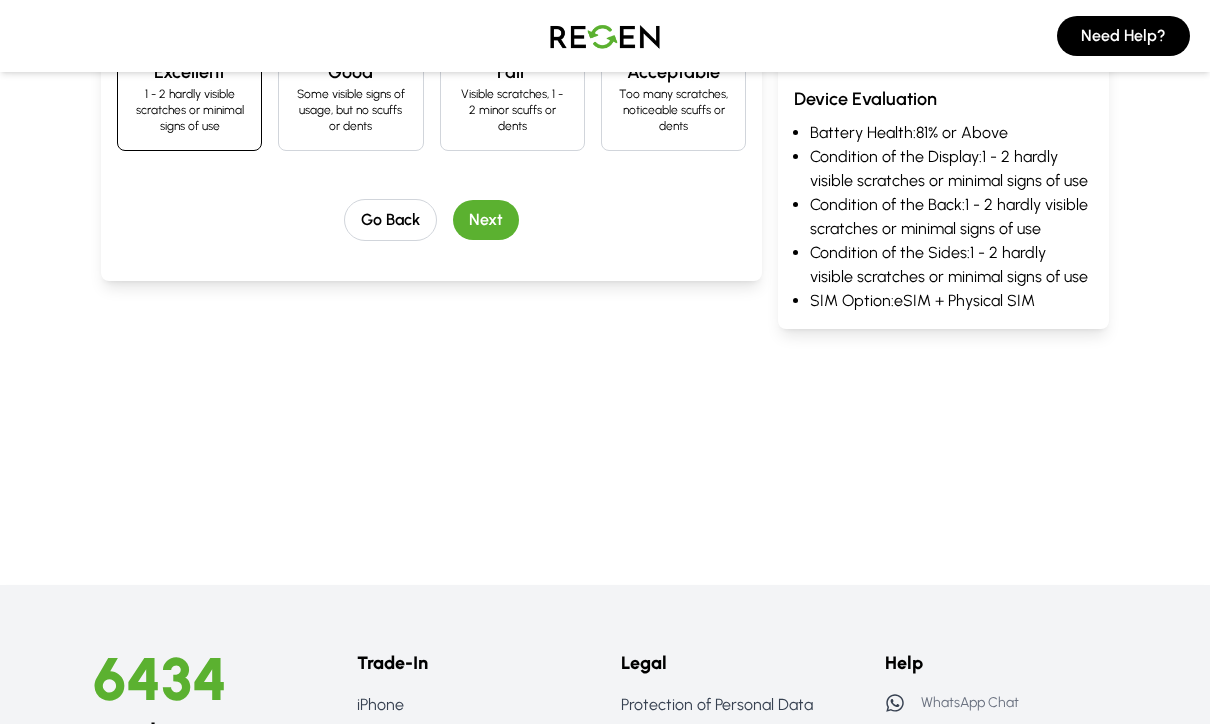 click on "Next" at bounding box center [486, 220] 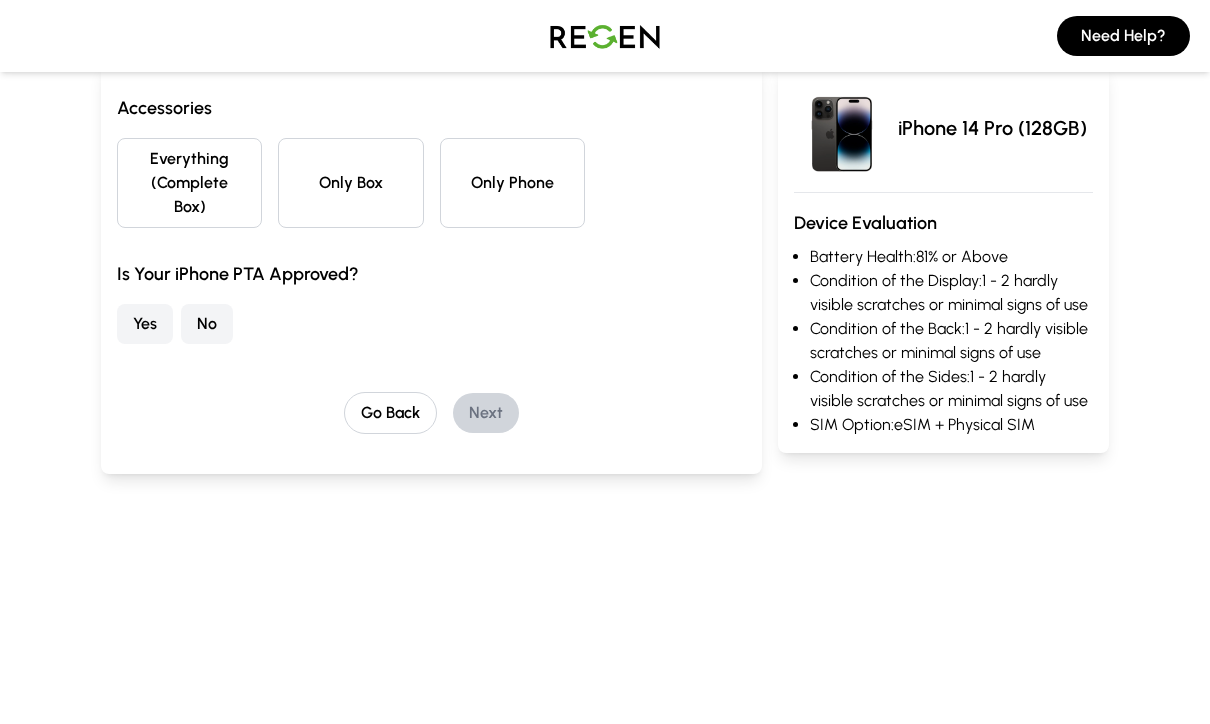 scroll, scrollTop: 0, scrollLeft: 0, axis: both 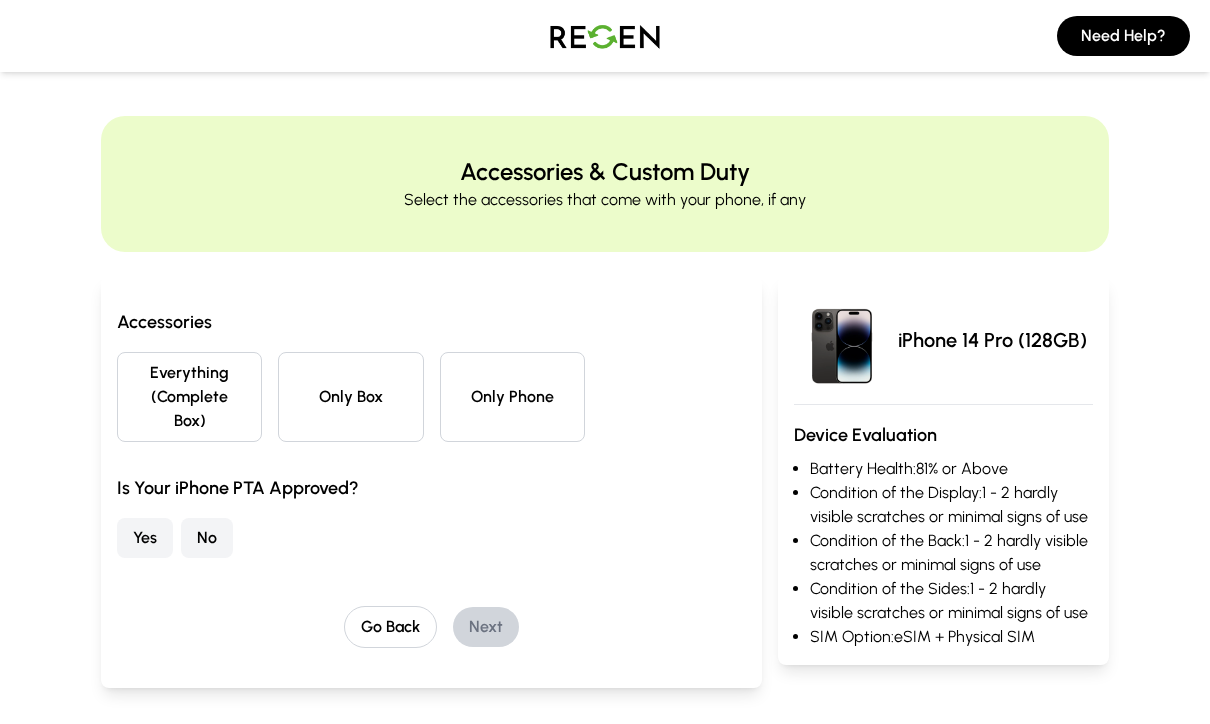 click on "Everything (Complete Box)" at bounding box center [189, 397] 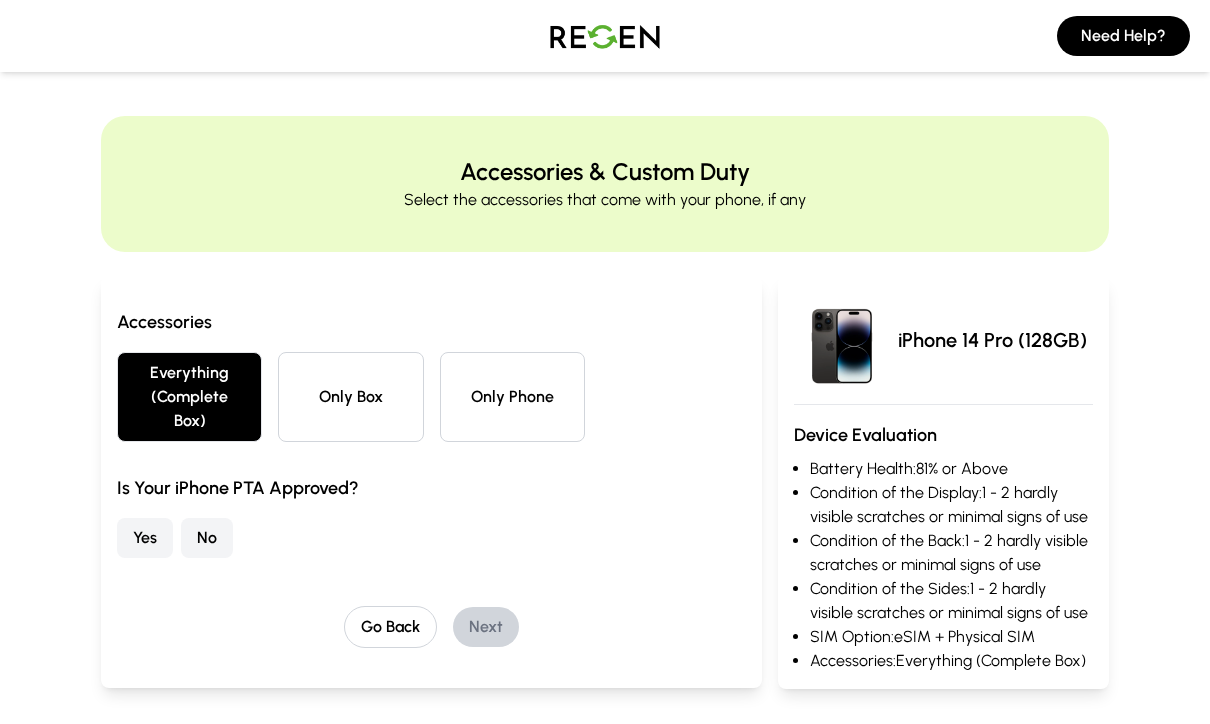 click on "Yes" at bounding box center (145, 538) 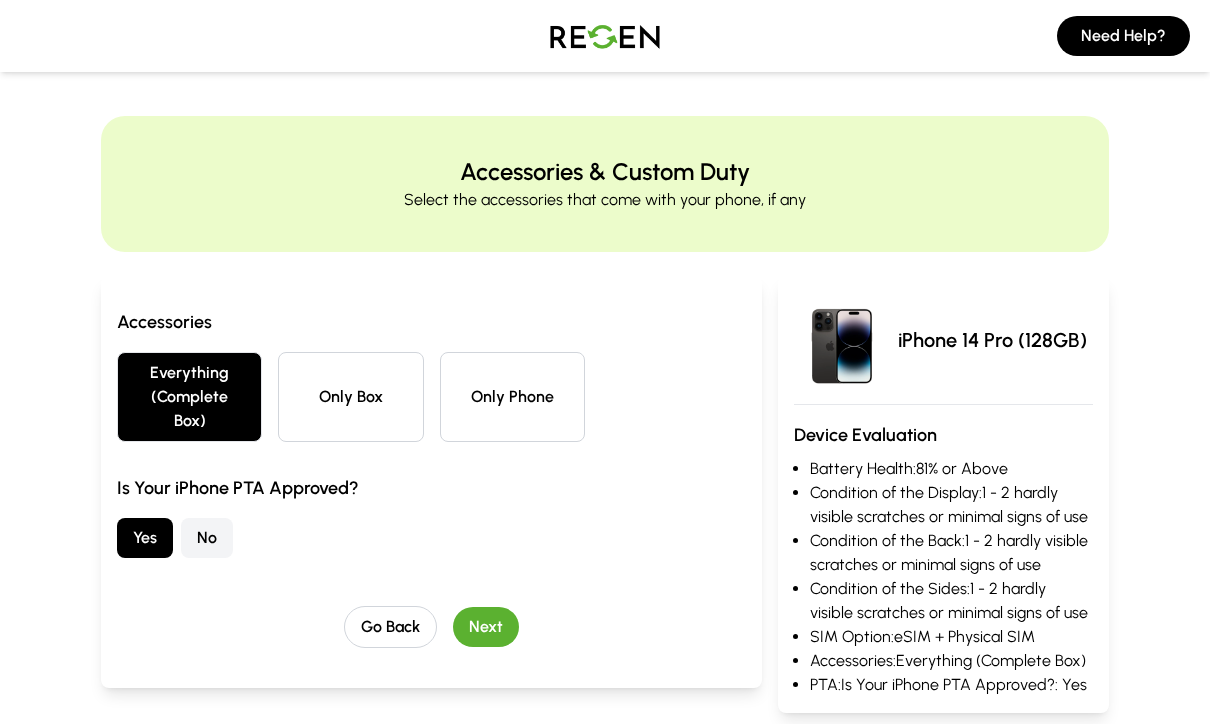 click on "Next" at bounding box center (486, 627) 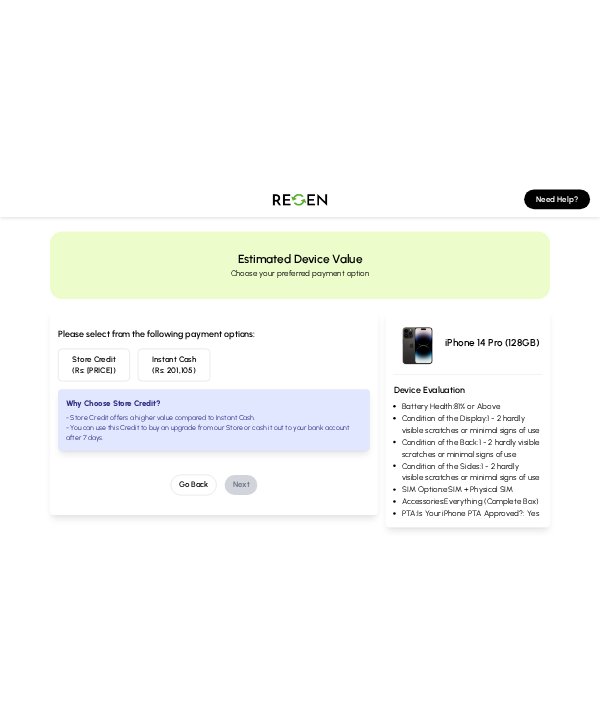 scroll, scrollTop: 0, scrollLeft: 0, axis: both 